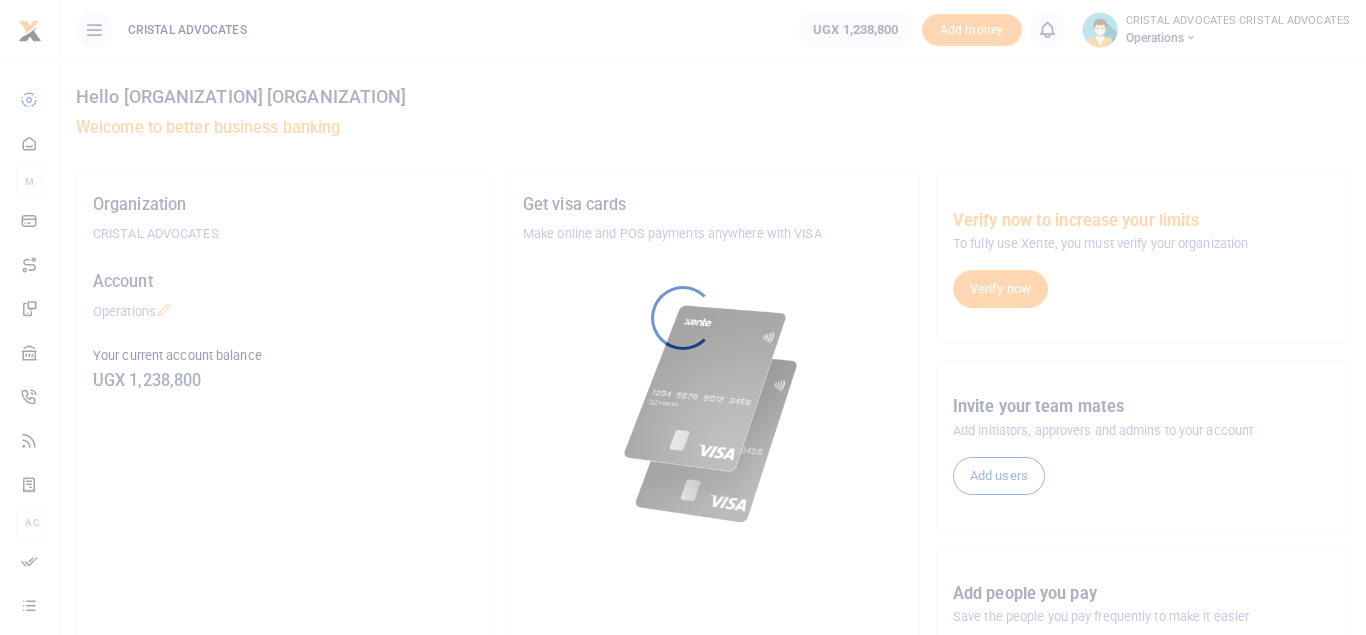 scroll, scrollTop: 0, scrollLeft: 0, axis: both 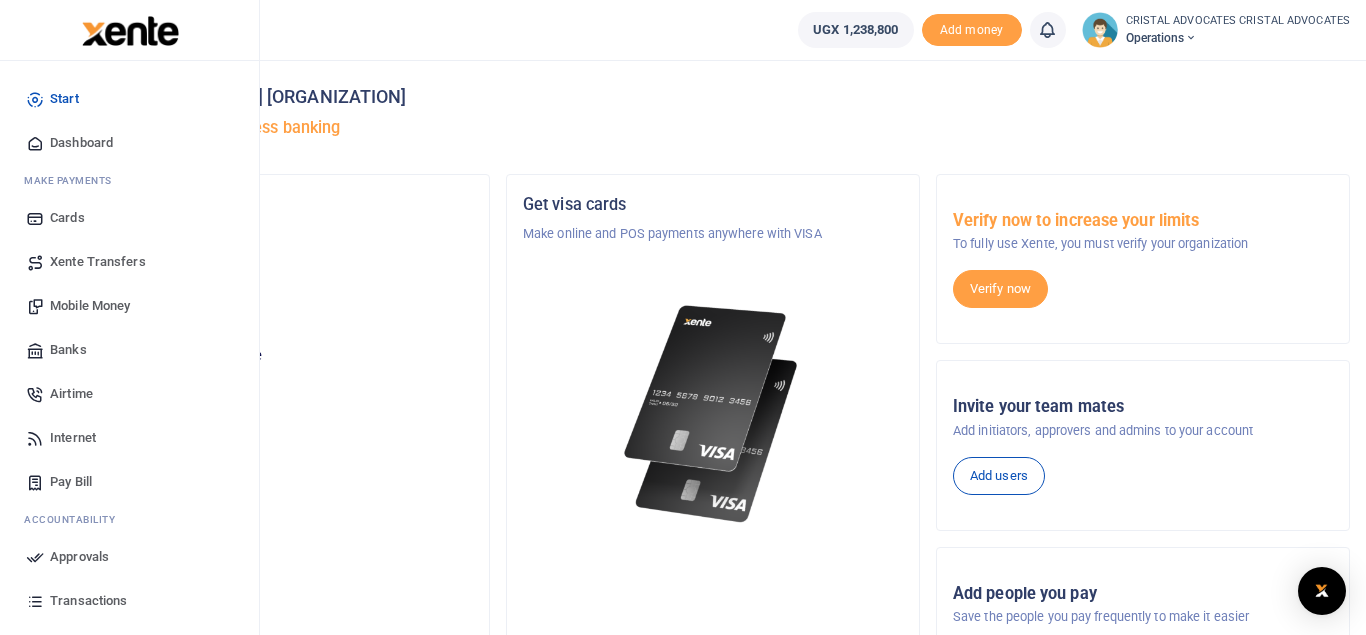 click on "Mobile Money" at bounding box center [90, 306] 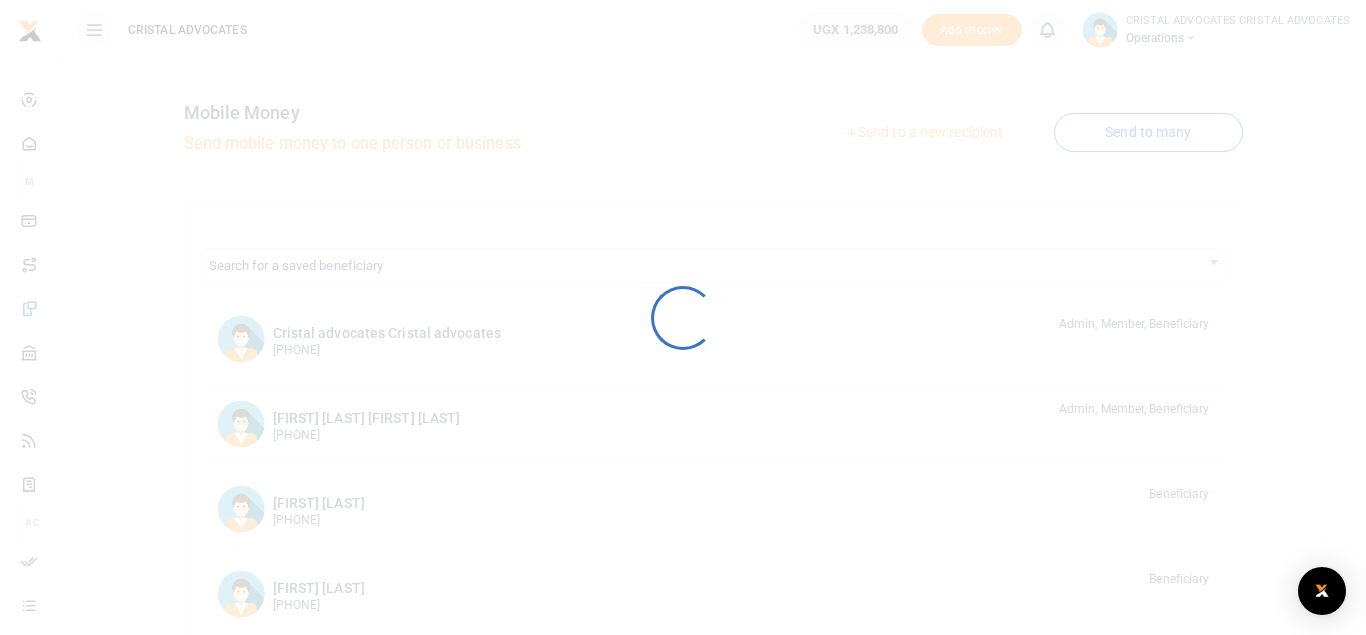 scroll, scrollTop: 0, scrollLeft: 0, axis: both 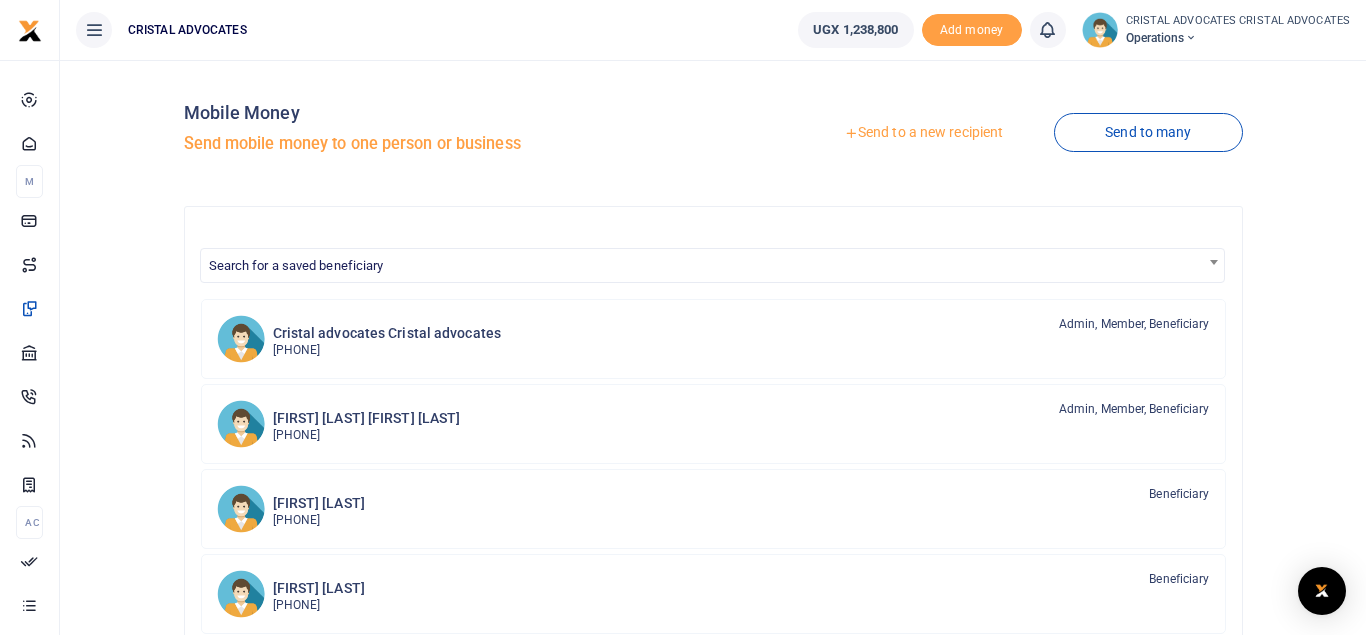 click on "Send to a new recipient" at bounding box center [923, 133] 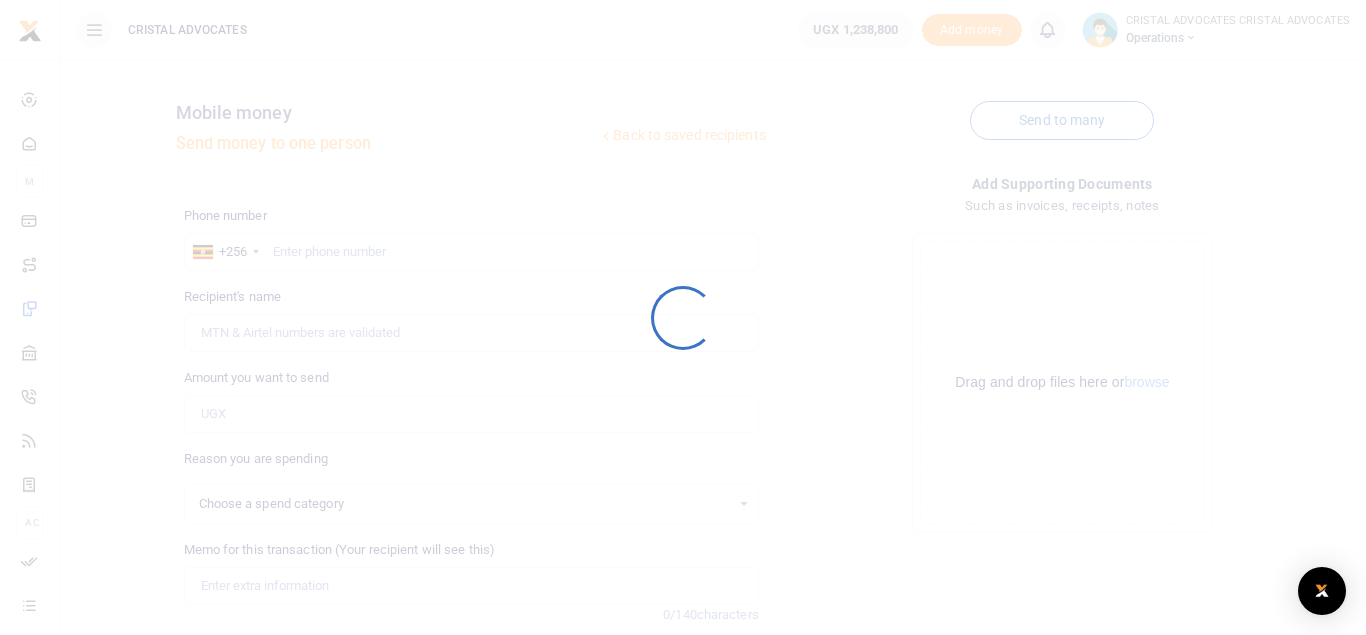 select 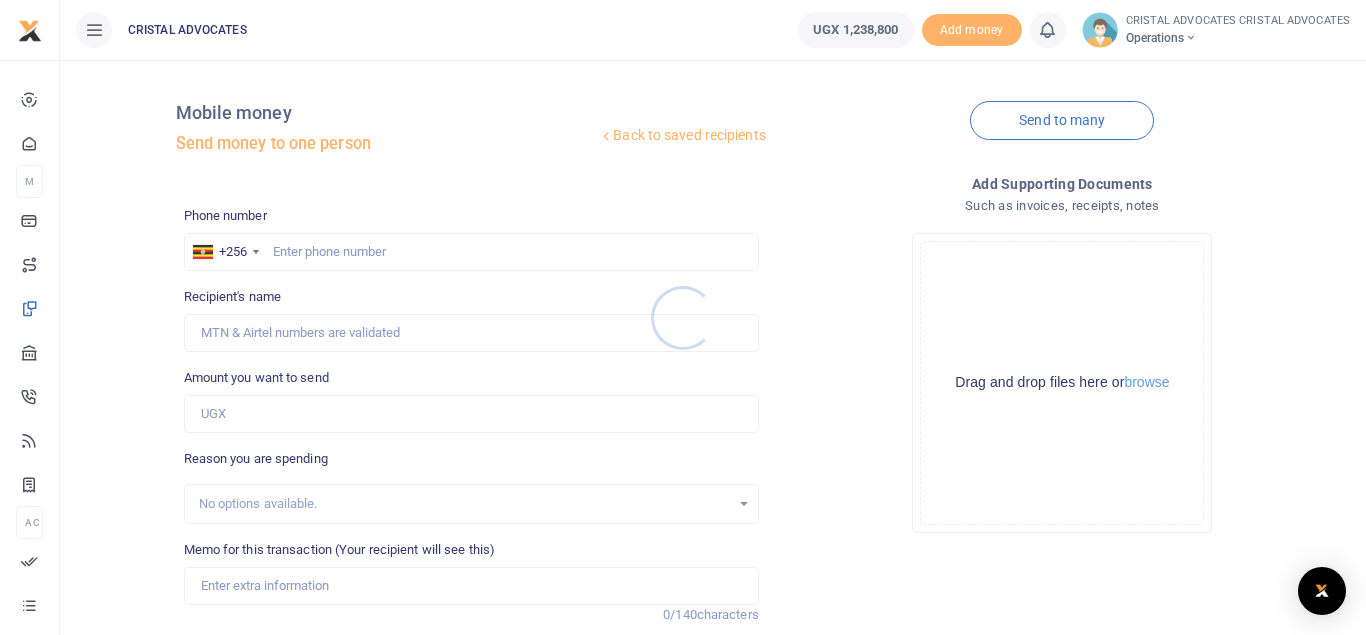 click at bounding box center (683, 317) 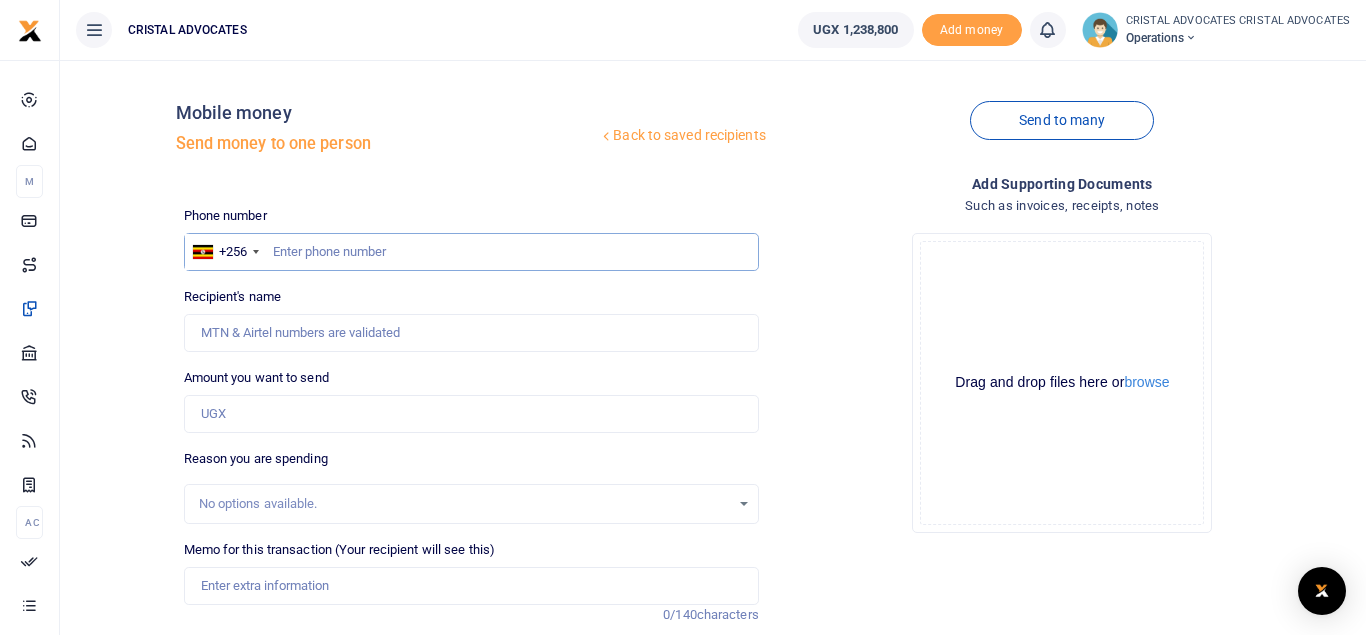 click at bounding box center [471, 252] 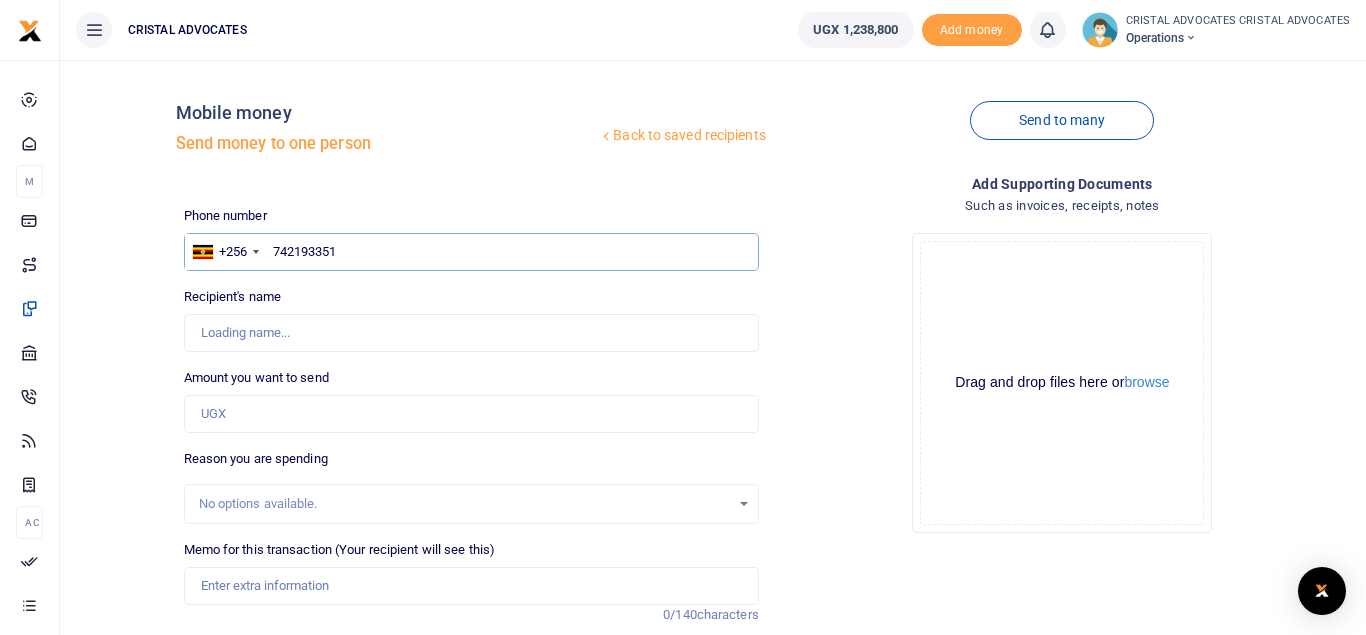 type on "742193351" 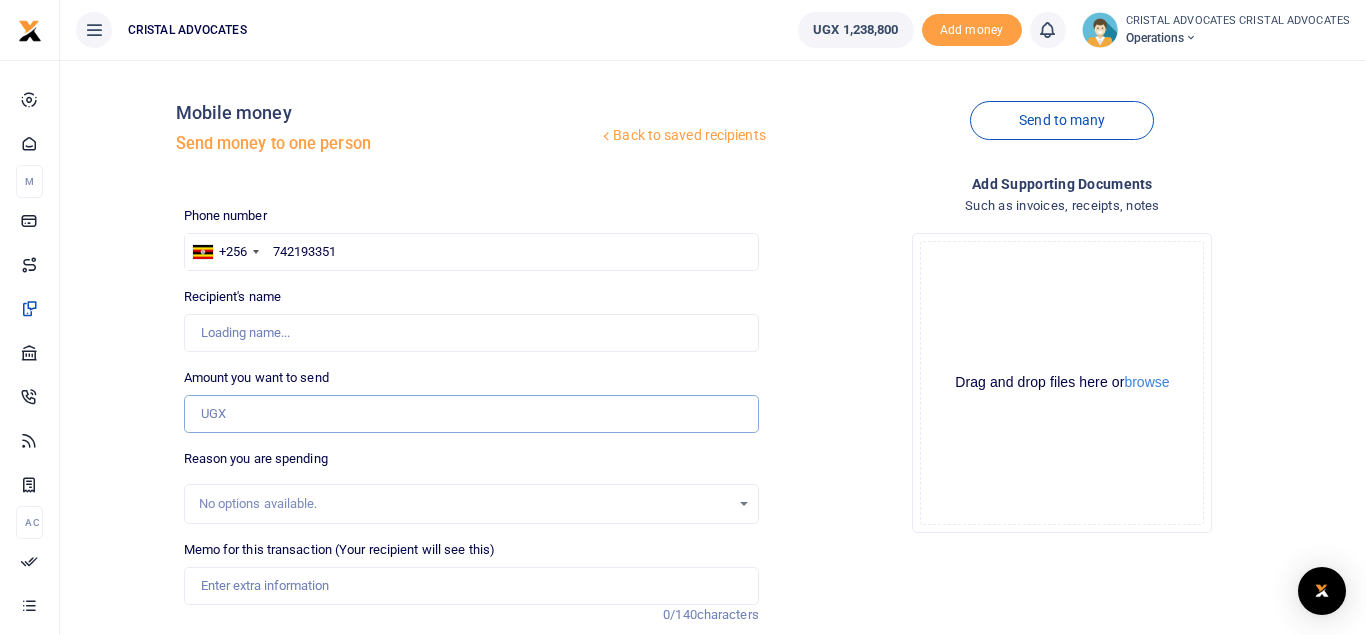 click on "Amount you want to send" at bounding box center [471, 414] 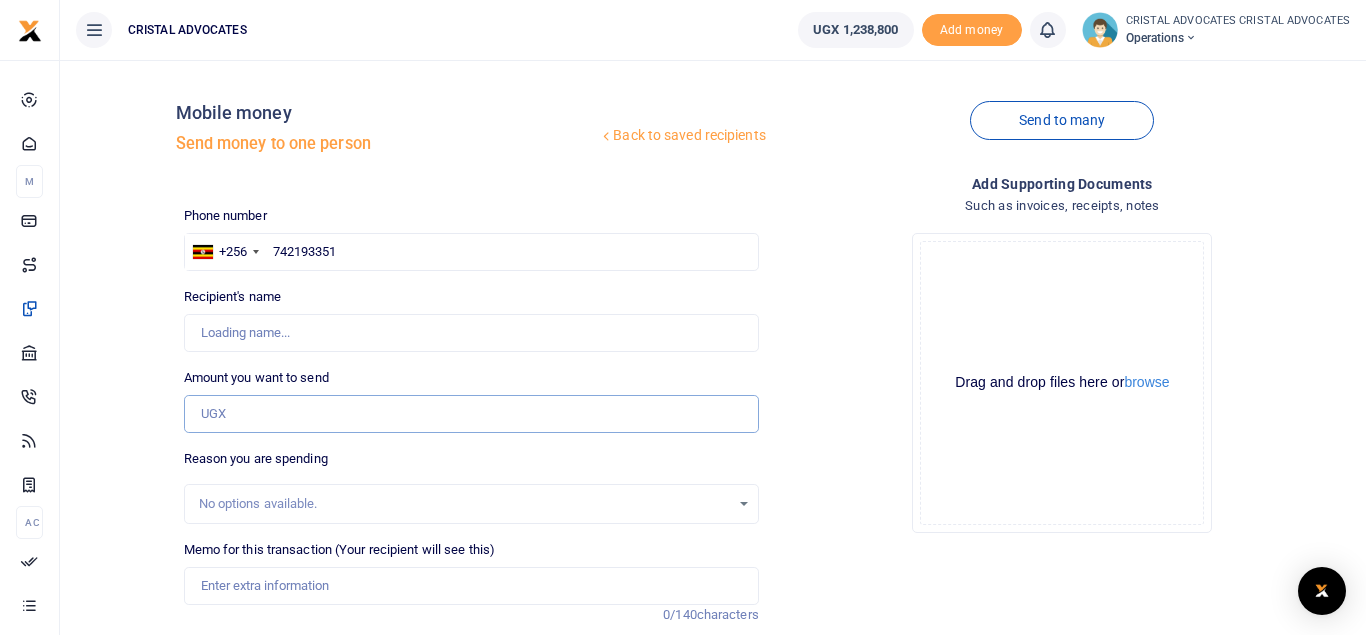 type on "Beatrice Tuhaise" 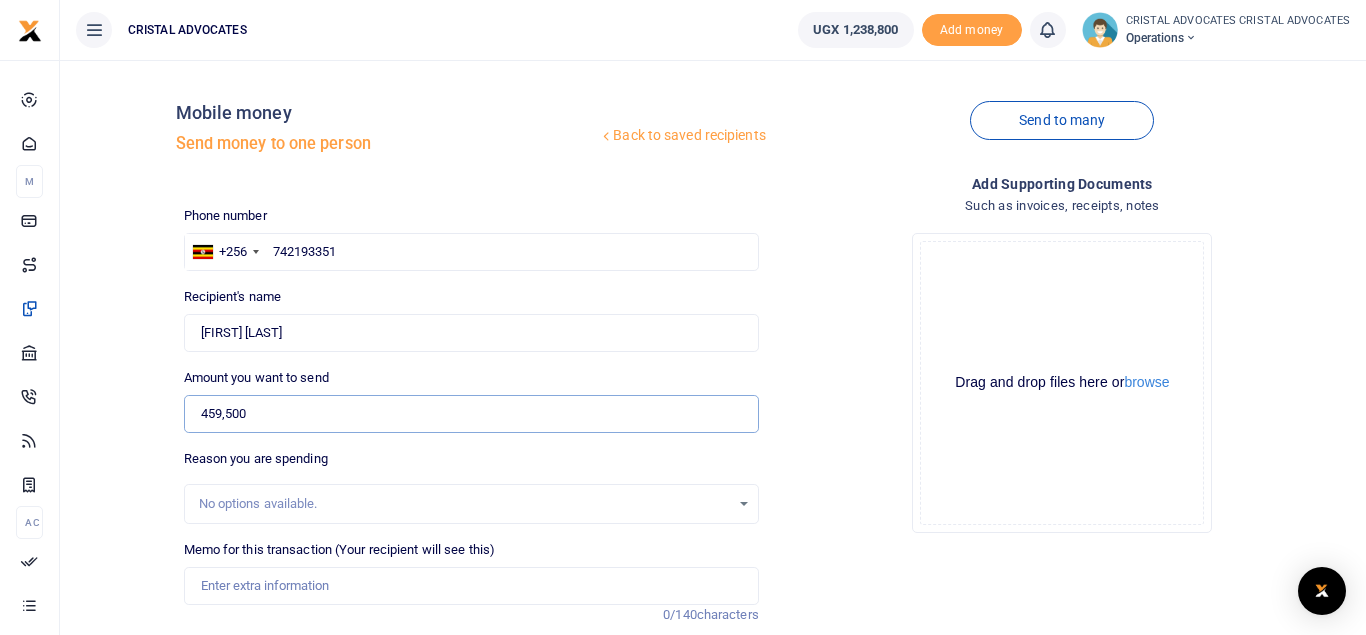 type on "459,500" 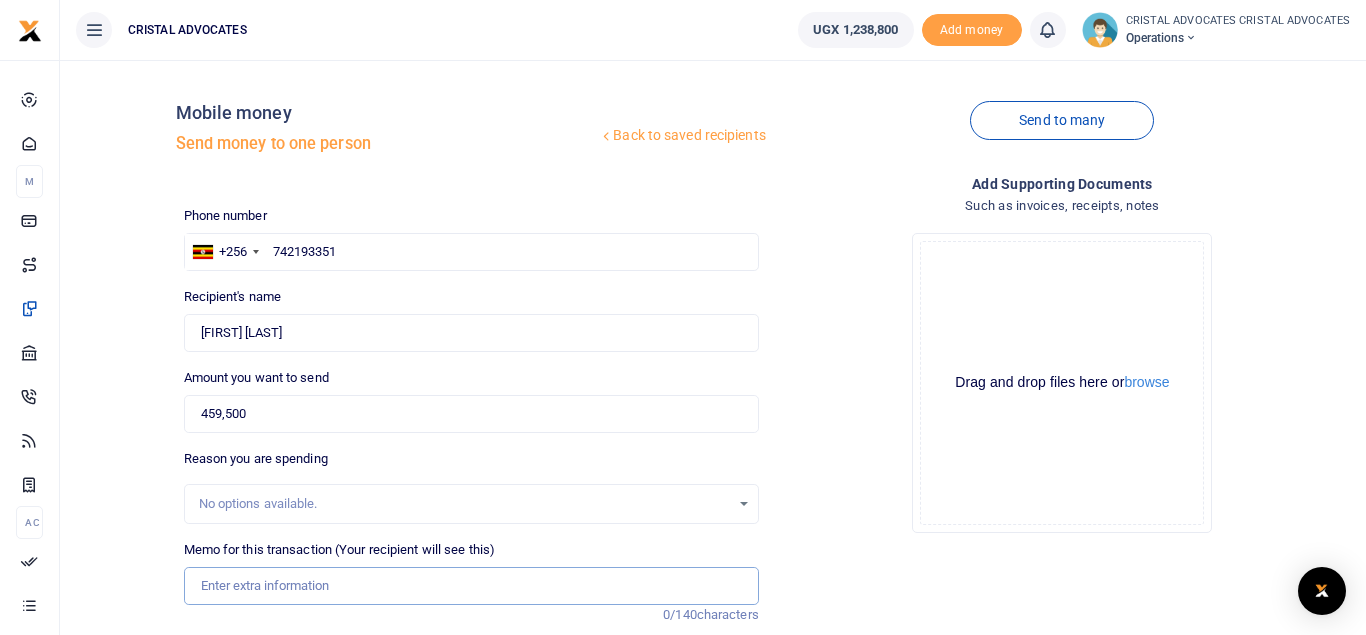 click on "Memo for this transaction (Your recipient will see this)" at bounding box center (471, 586) 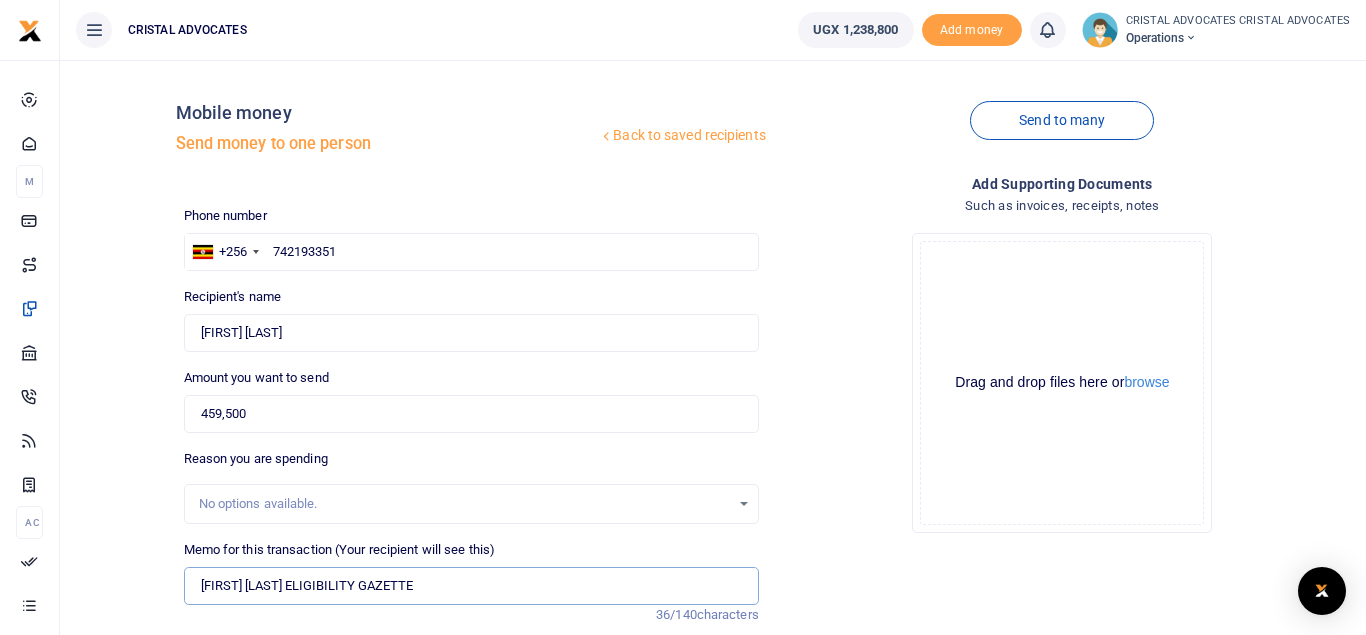 type on "KASAMBA EMMANUEL ELIGIBILITY GAZETTE" 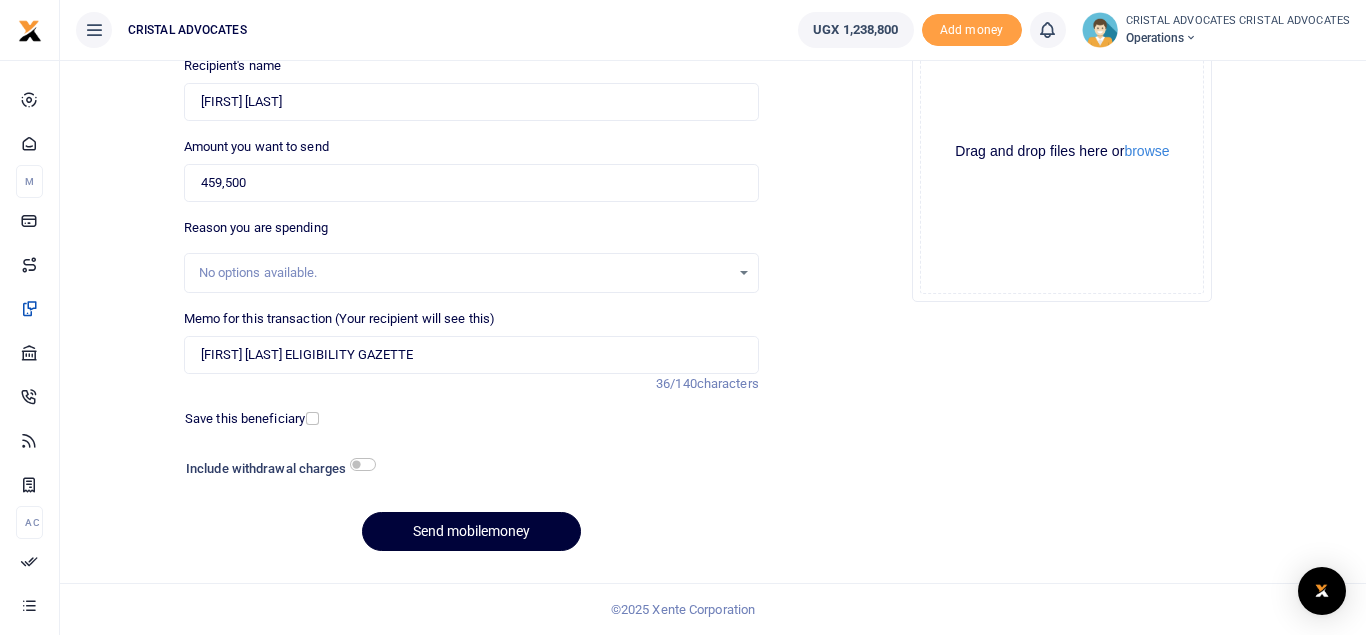 click on "Send mobilemoney" at bounding box center [471, 531] 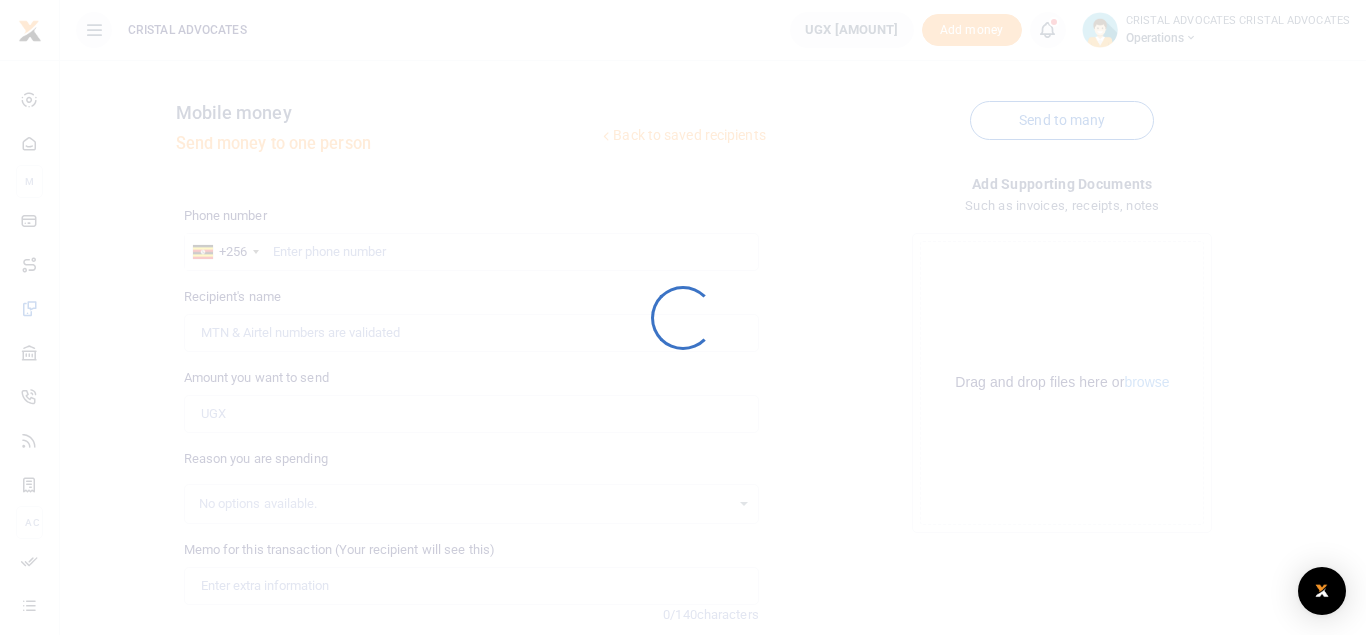 scroll, scrollTop: 0, scrollLeft: 0, axis: both 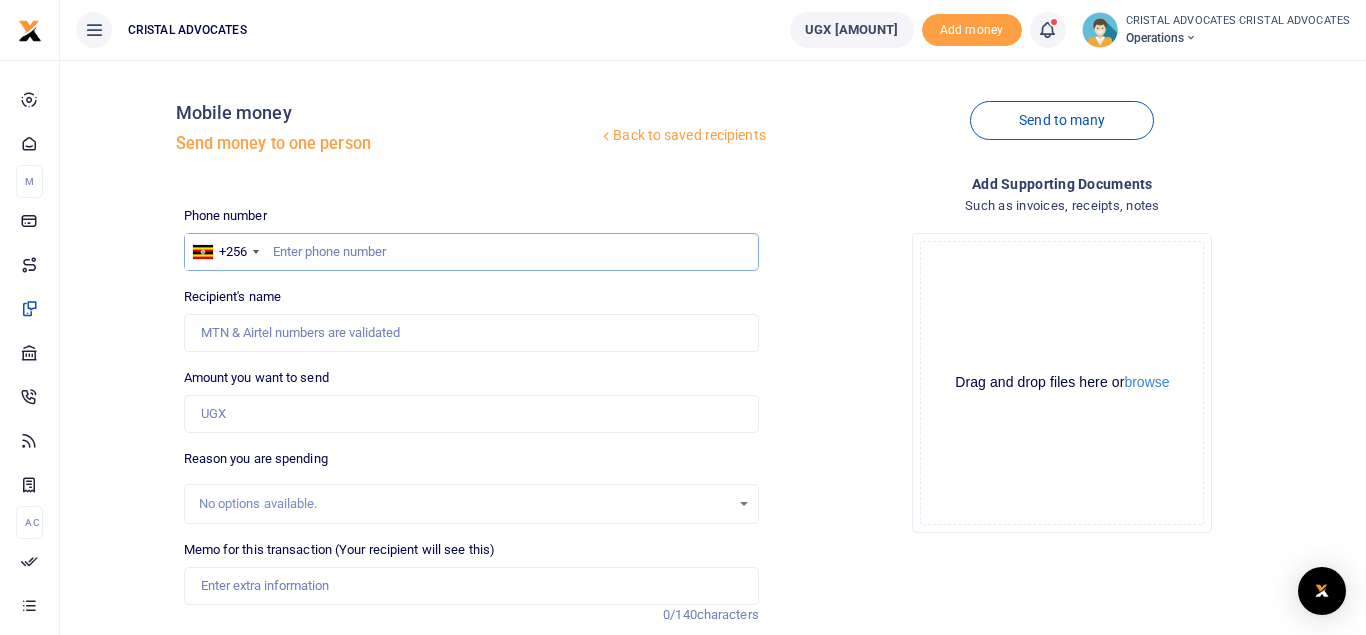 click at bounding box center (471, 252) 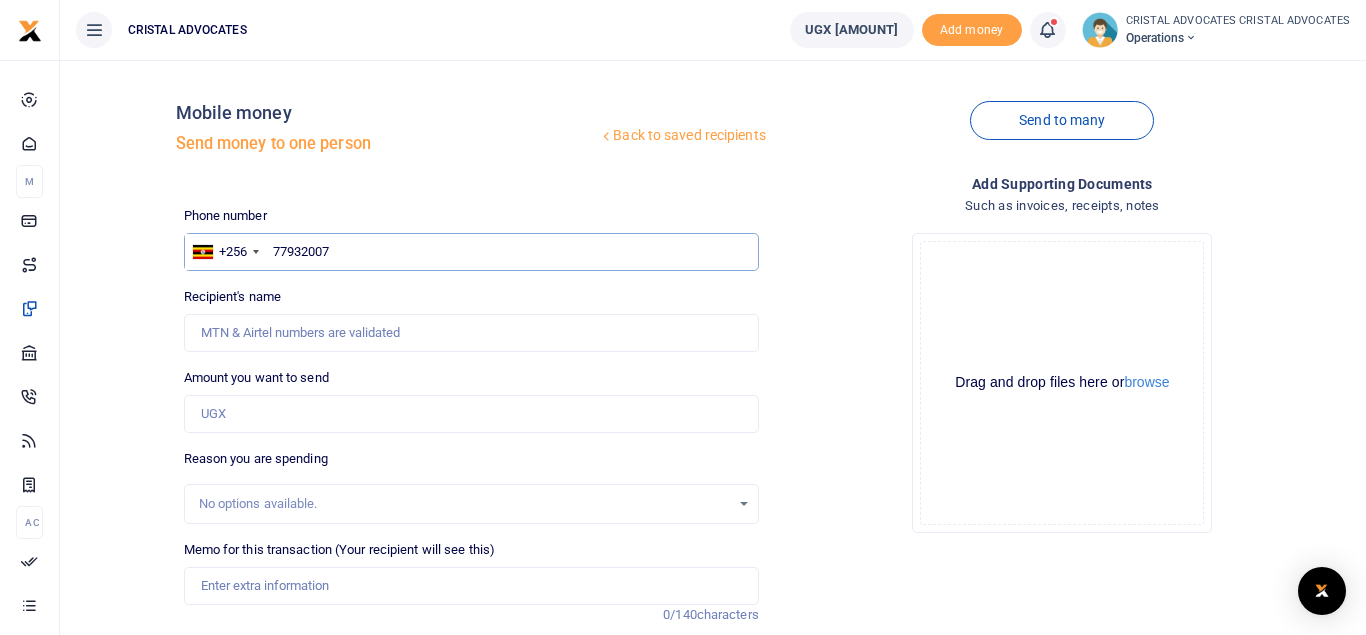 type on "779320070" 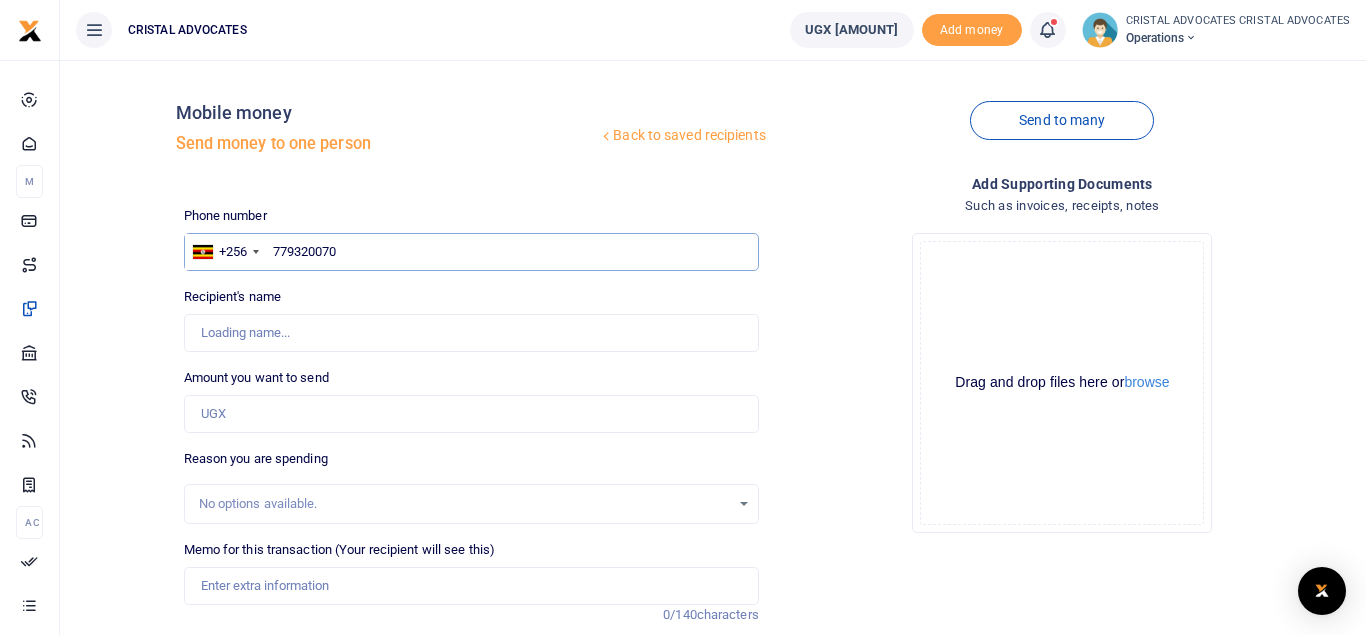 type on "Emmanuel Kasamba" 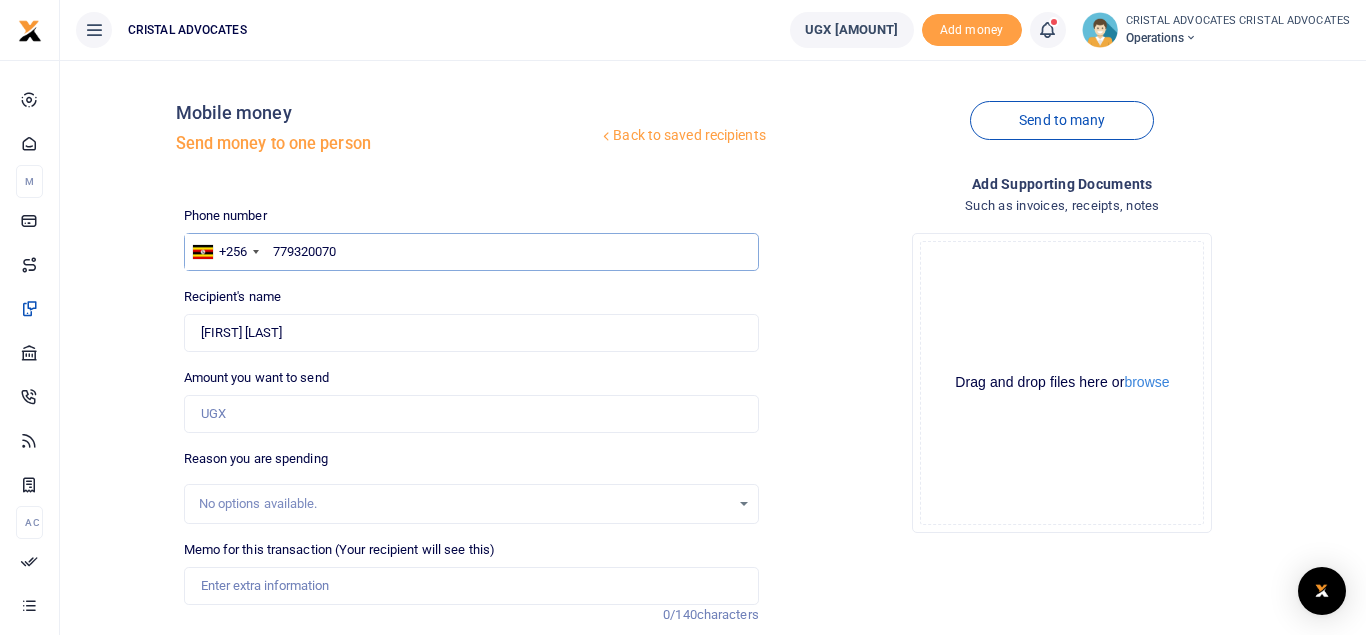 type on "779320070" 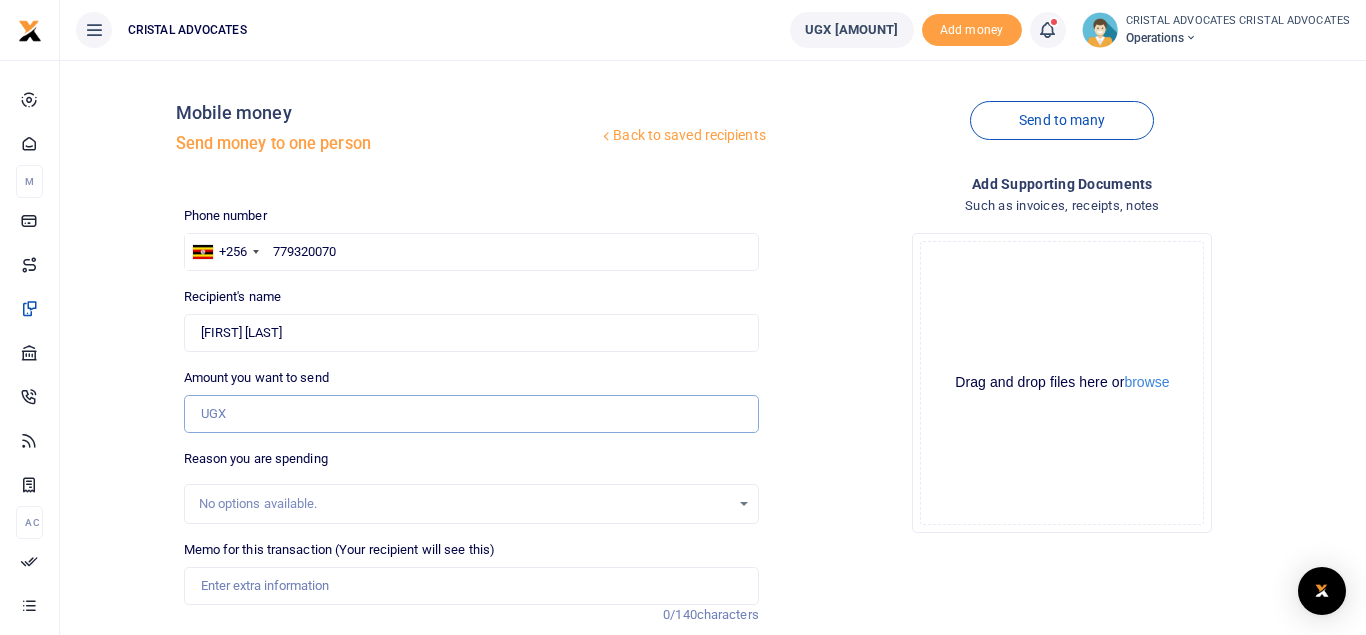 click on "Amount you want to send" at bounding box center [471, 414] 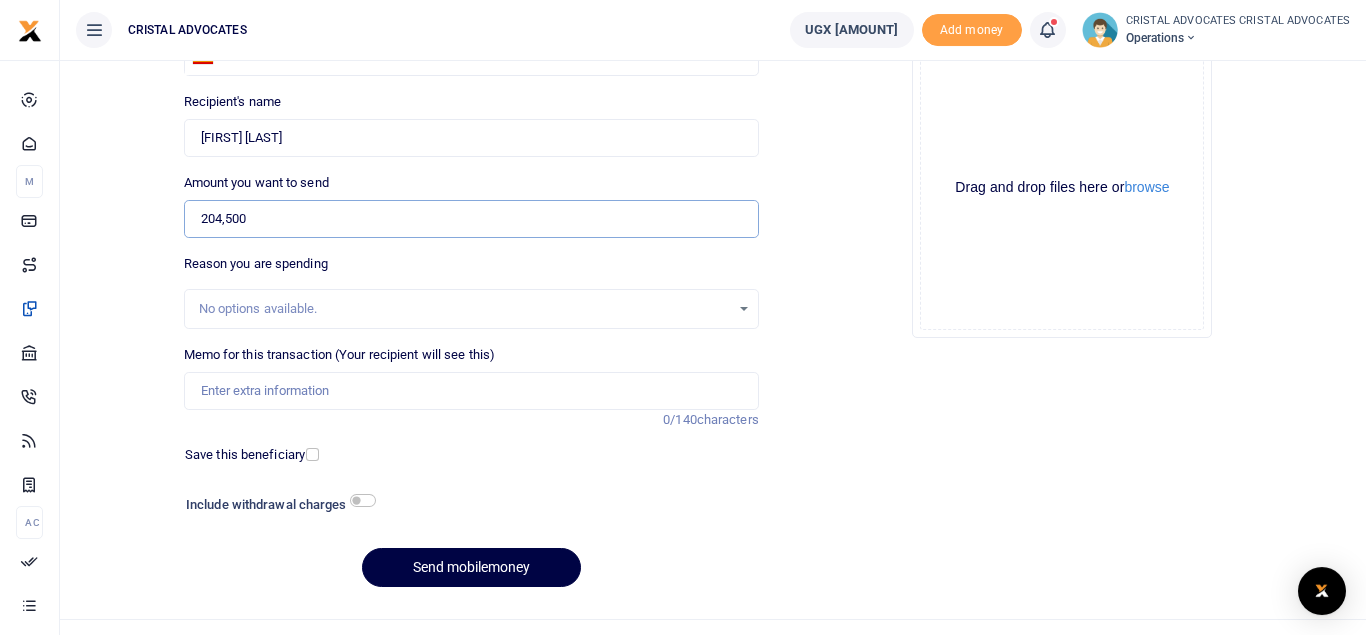 scroll, scrollTop: 199, scrollLeft: 0, axis: vertical 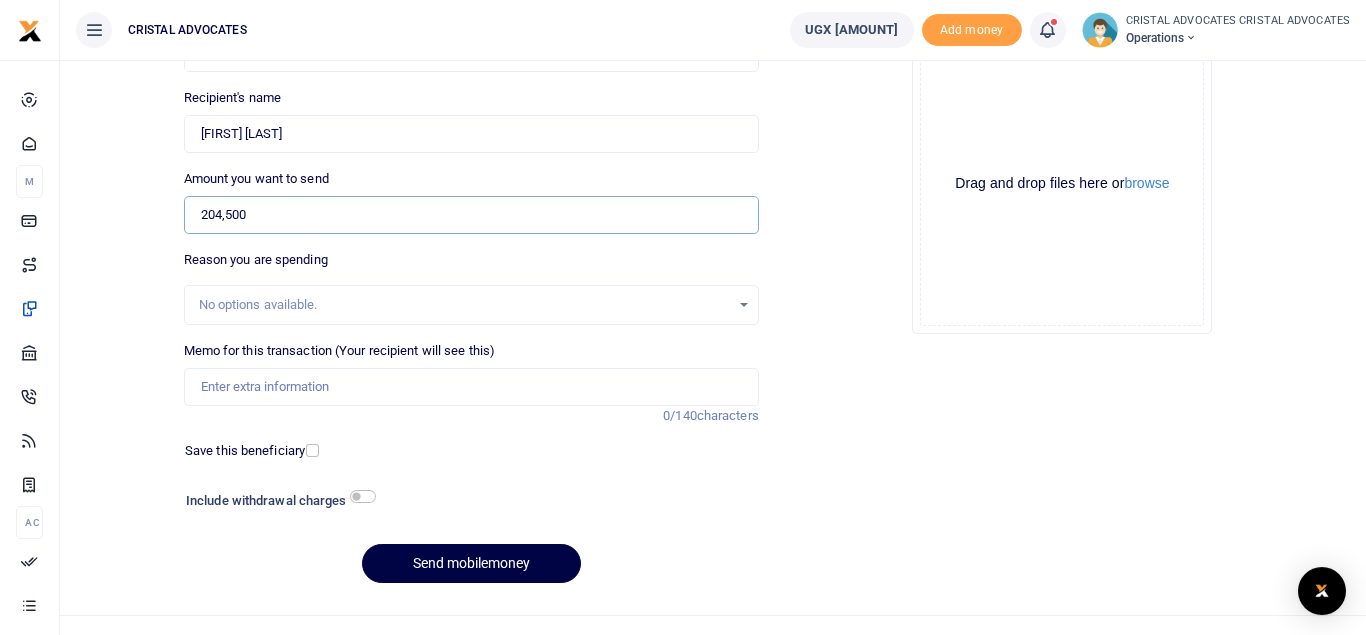 type on "204,500" 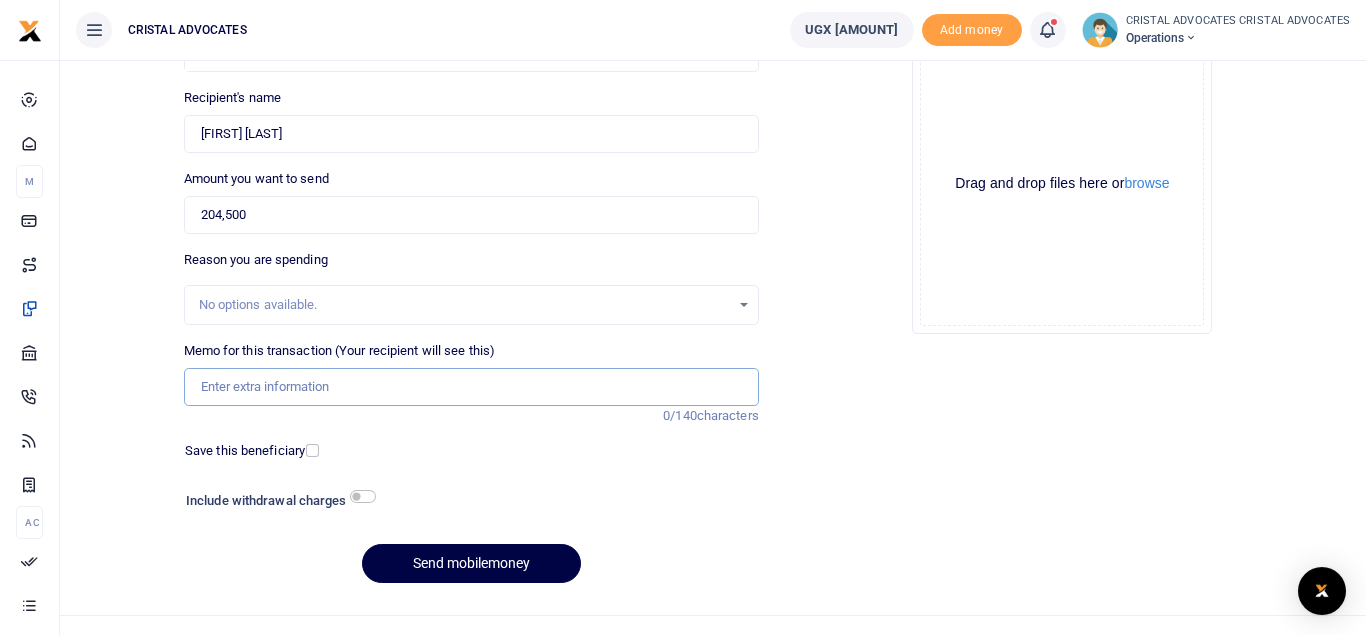 click on "Memo for this transaction (Your recipient will see this)" at bounding box center [471, 387] 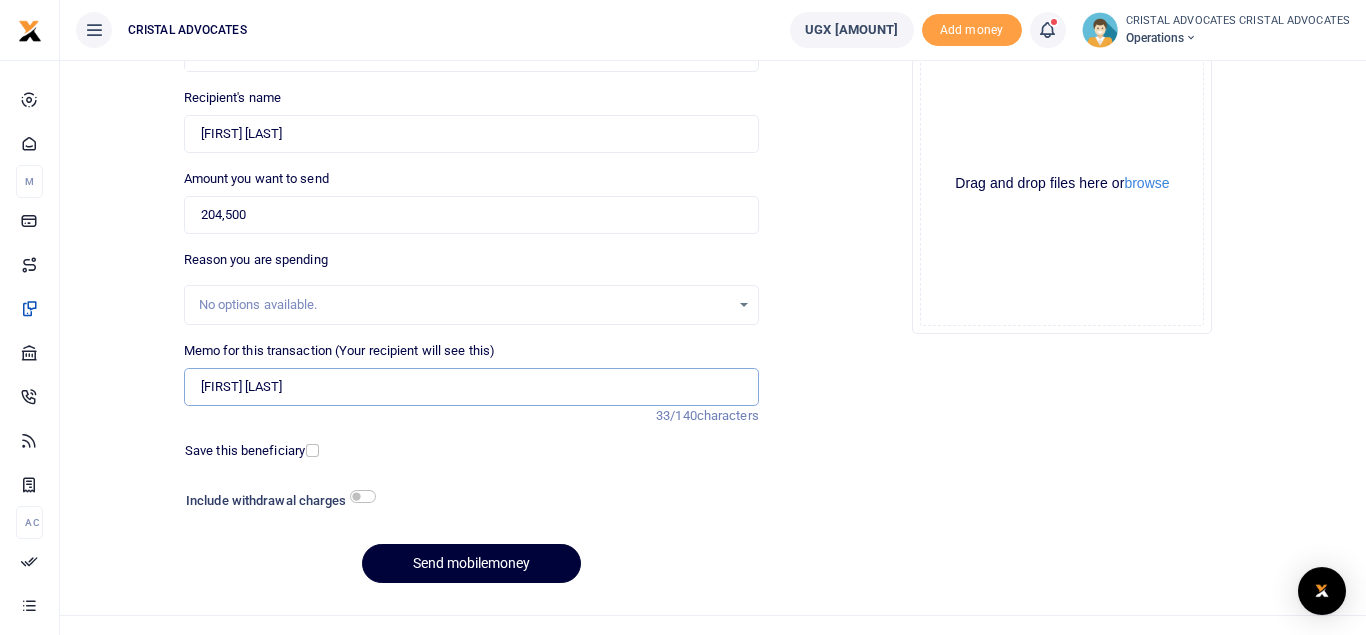 type on "DENIS CERTIFICATE OF GOOD CONDUCT" 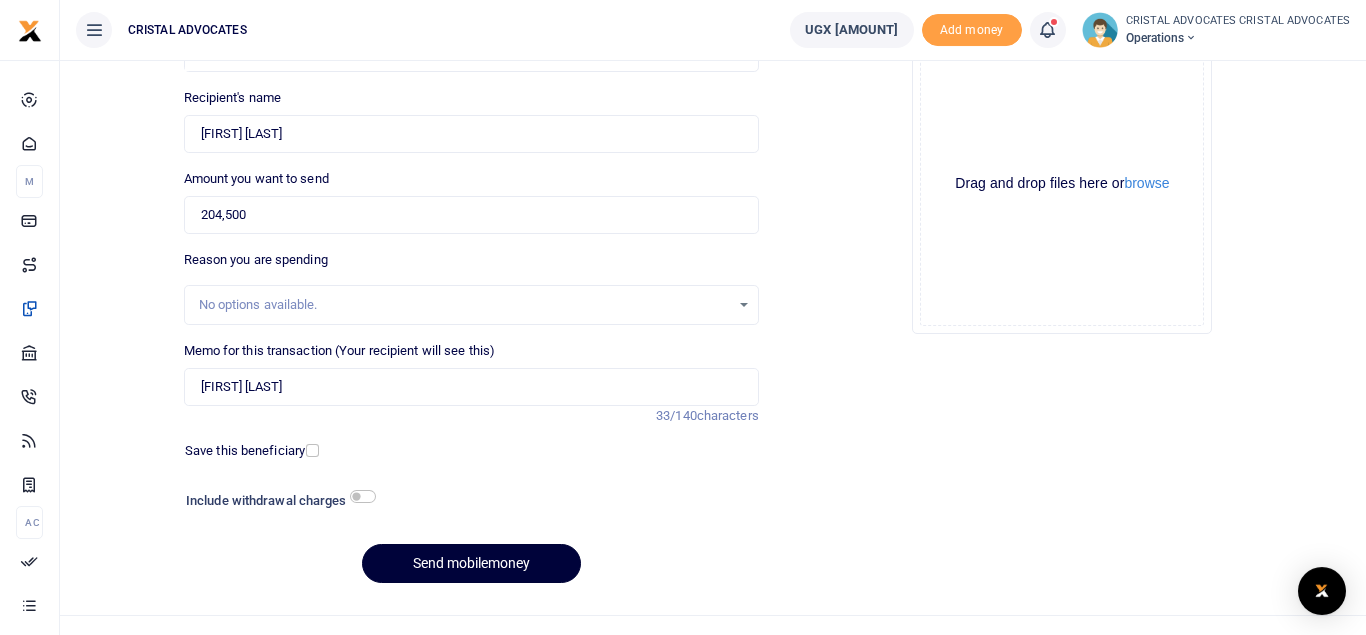 click on "Send mobilemoney" at bounding box center [471, 563] 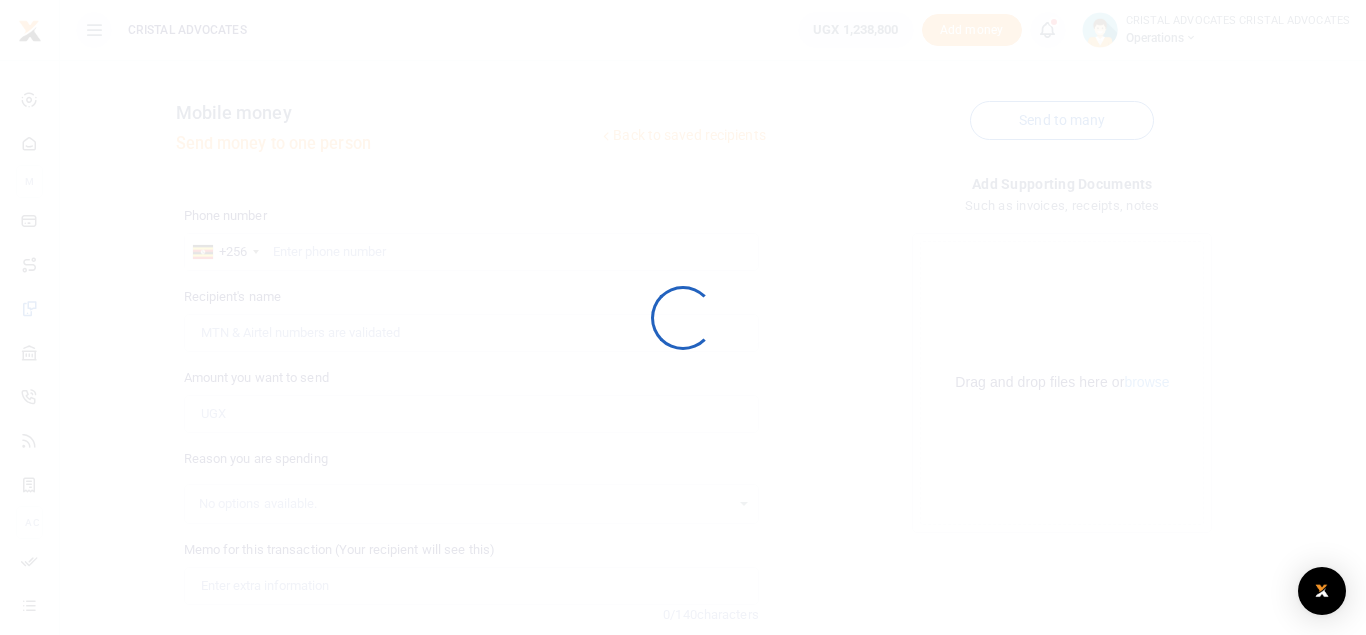 scroll, scrollTop: 0, scrollLeft: 0, axis: both 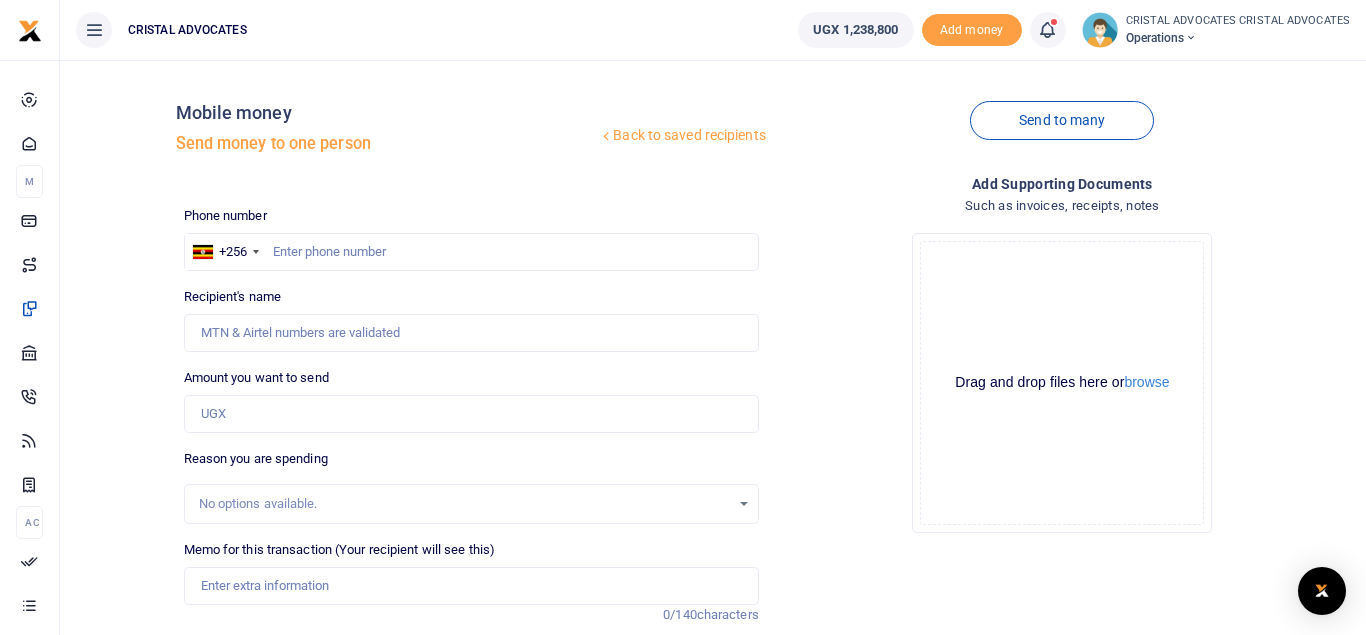 click at bounding box center [1047, 30] 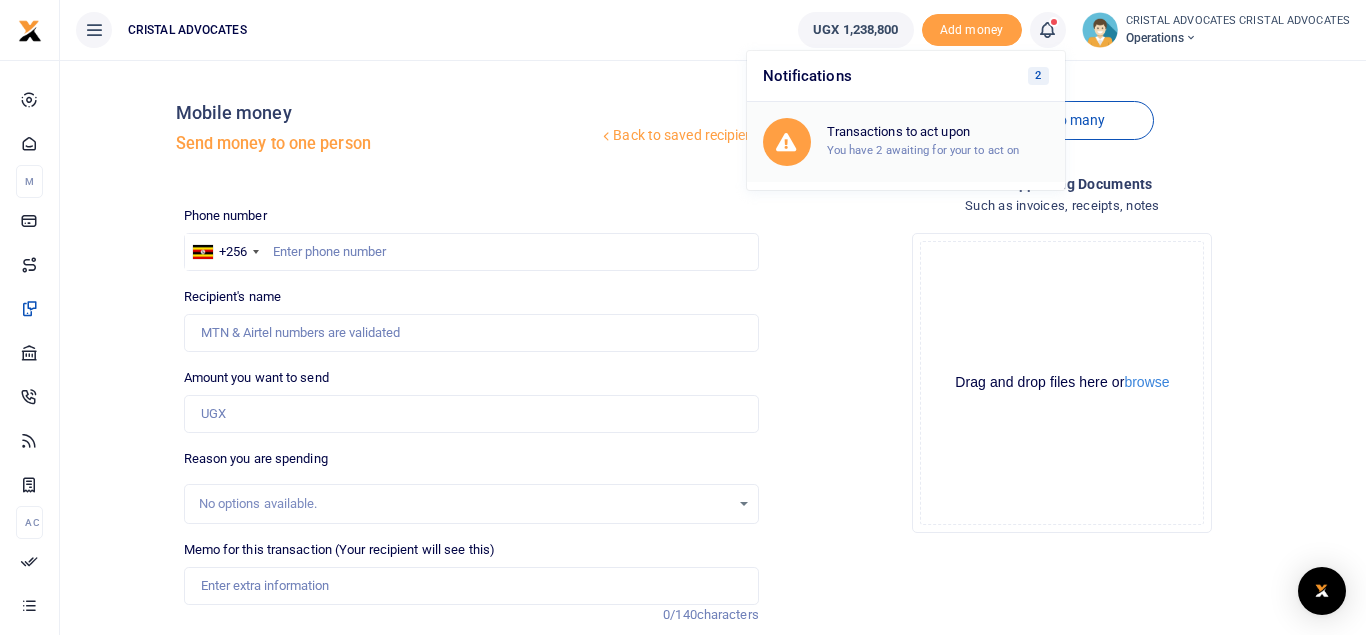 click on "You have 2 awaiting for your to act on" at bounding box center (923, 150) 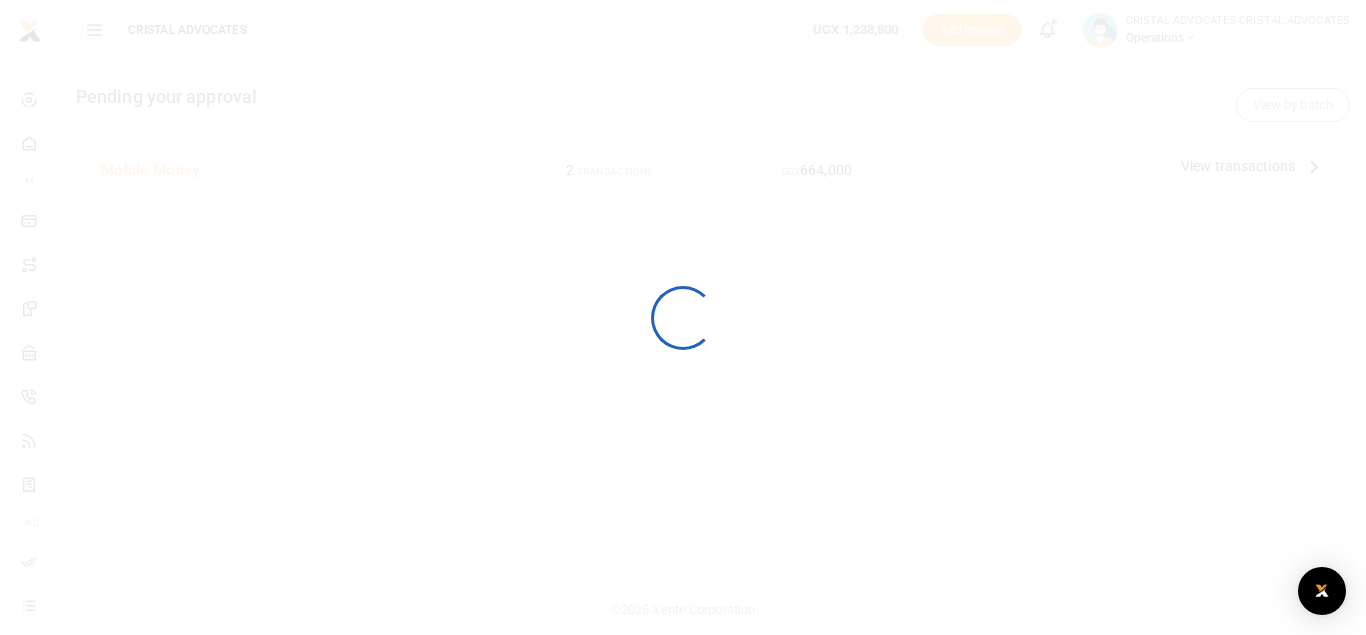 scroll, scrollTop: 0, scrollLeft: 0, axis: both 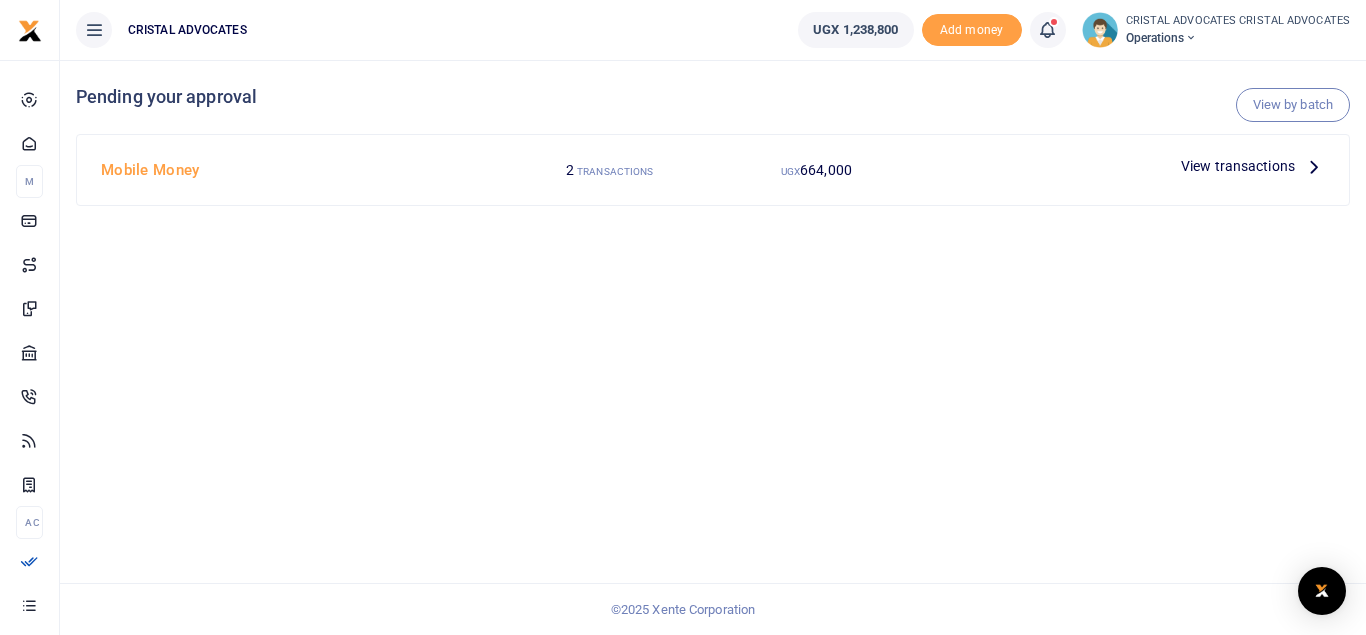 click on "View transactions" at bounding box center [1238, 166] 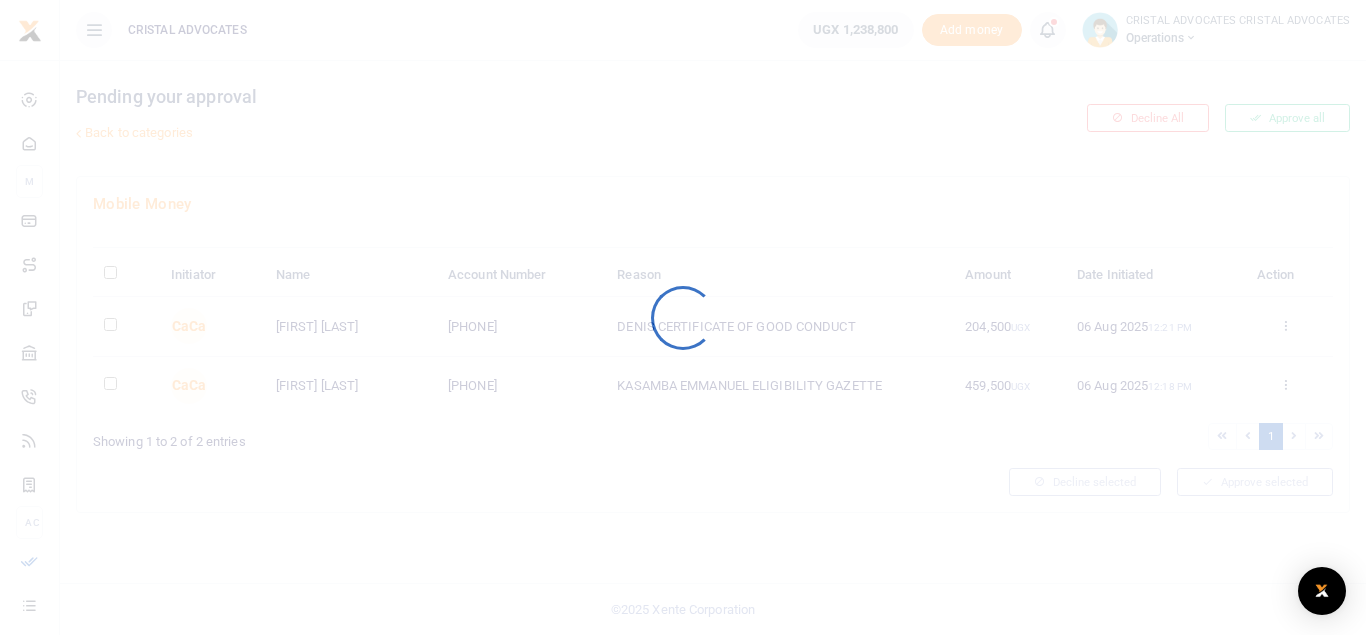 scroll, scrollTop: 0, scrollLeft: 0, axis: both 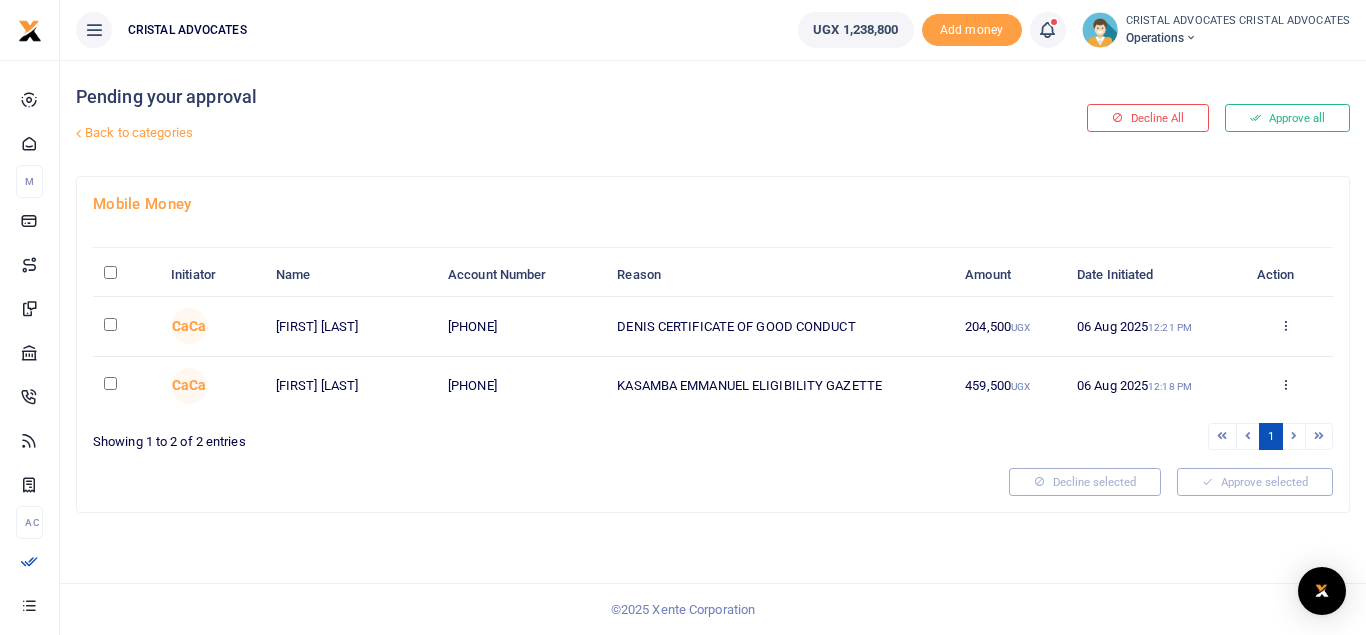 click at bounding box center (126, 326) 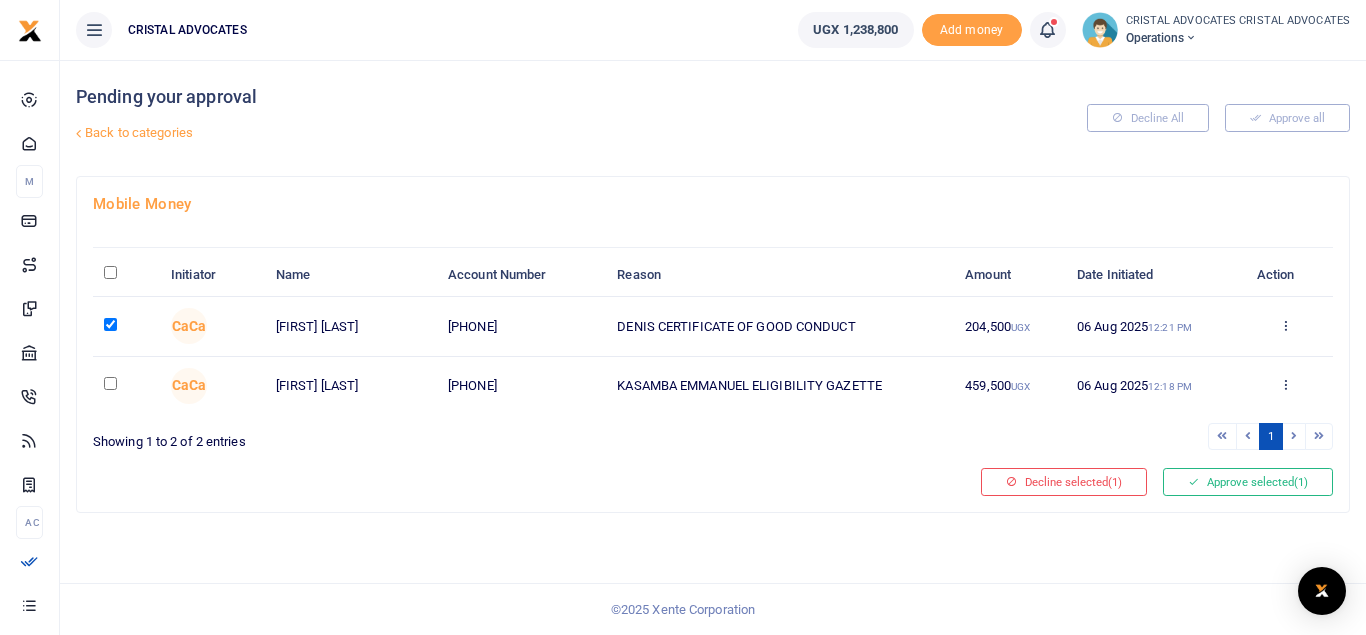 click at bounding box center (126, 386) 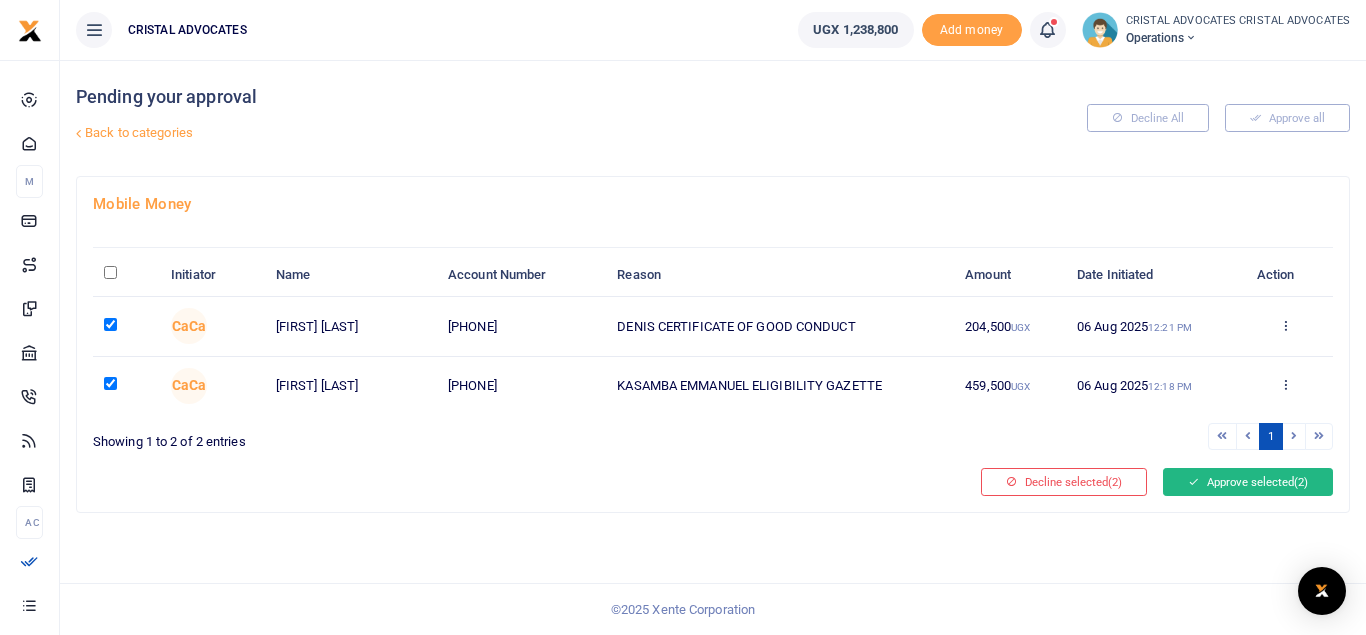 click on "Approve selected  (2)" at bounding box center (1248, 482) 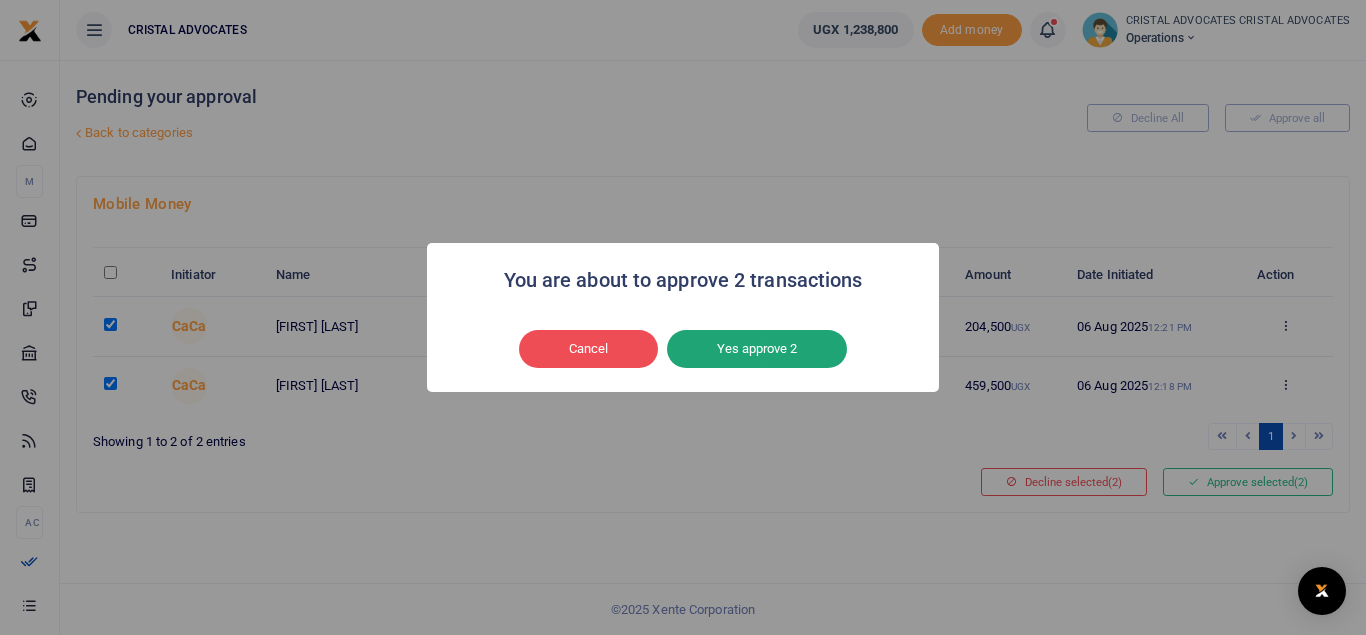 click on "Yes approve 2" at bounding box center (757, 349) 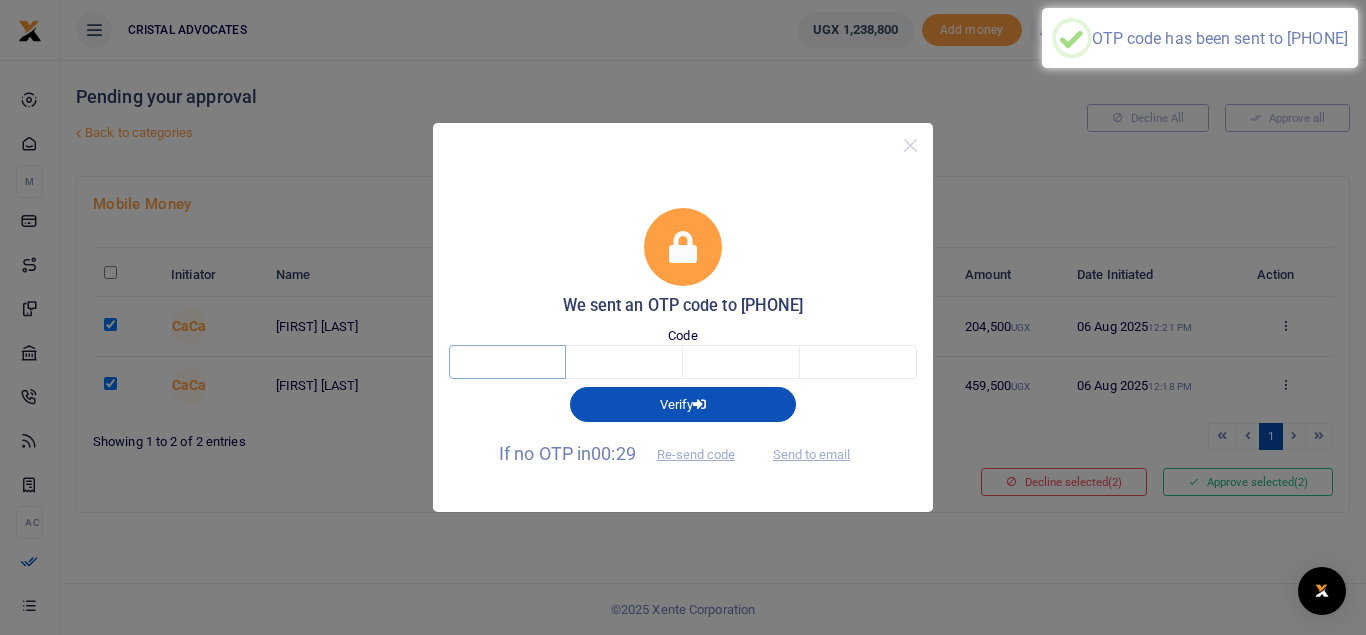 click at bounding box center [507, 362] 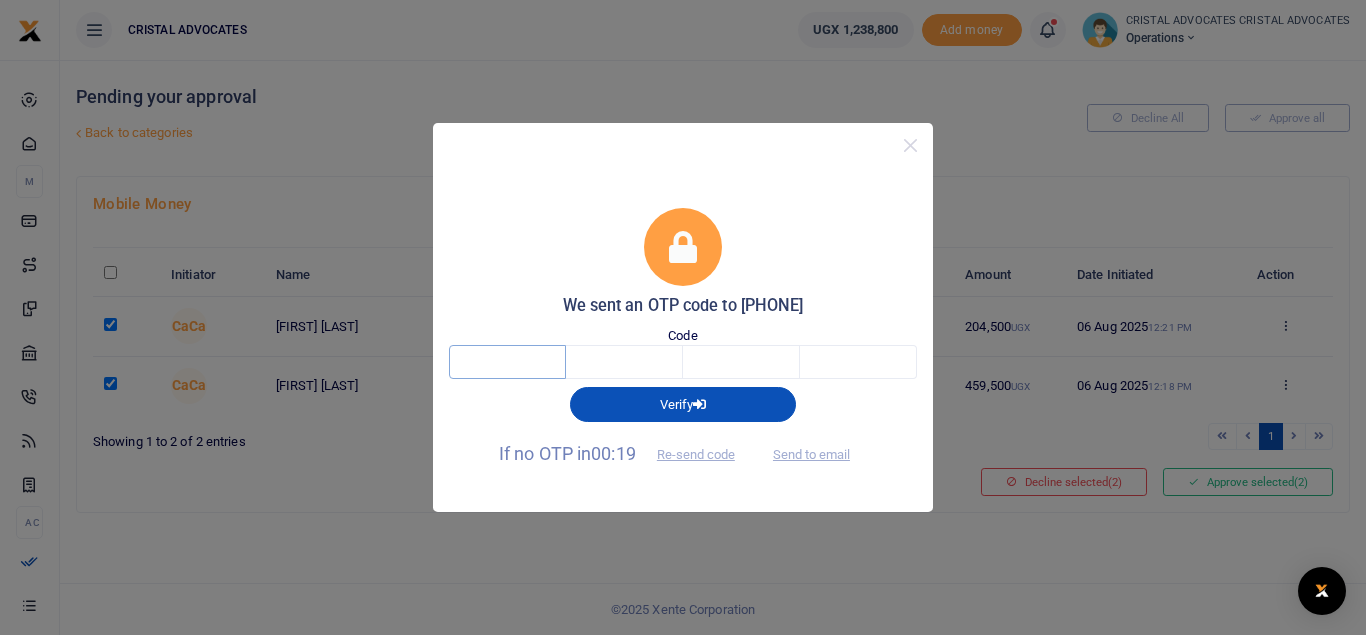 click at bounding box center [507, 362] 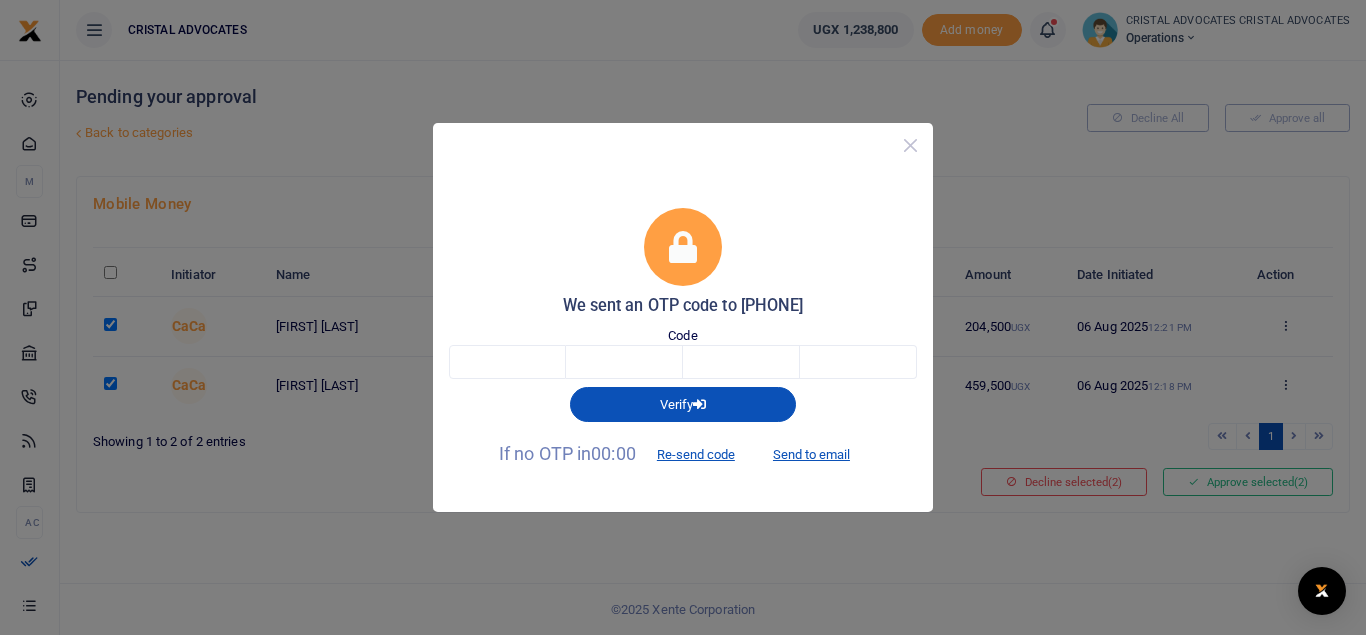 drag, startPoint x: 632, startPoint y: 157, endPoint x: 913, endPoint y: 159, distance: 281.0071 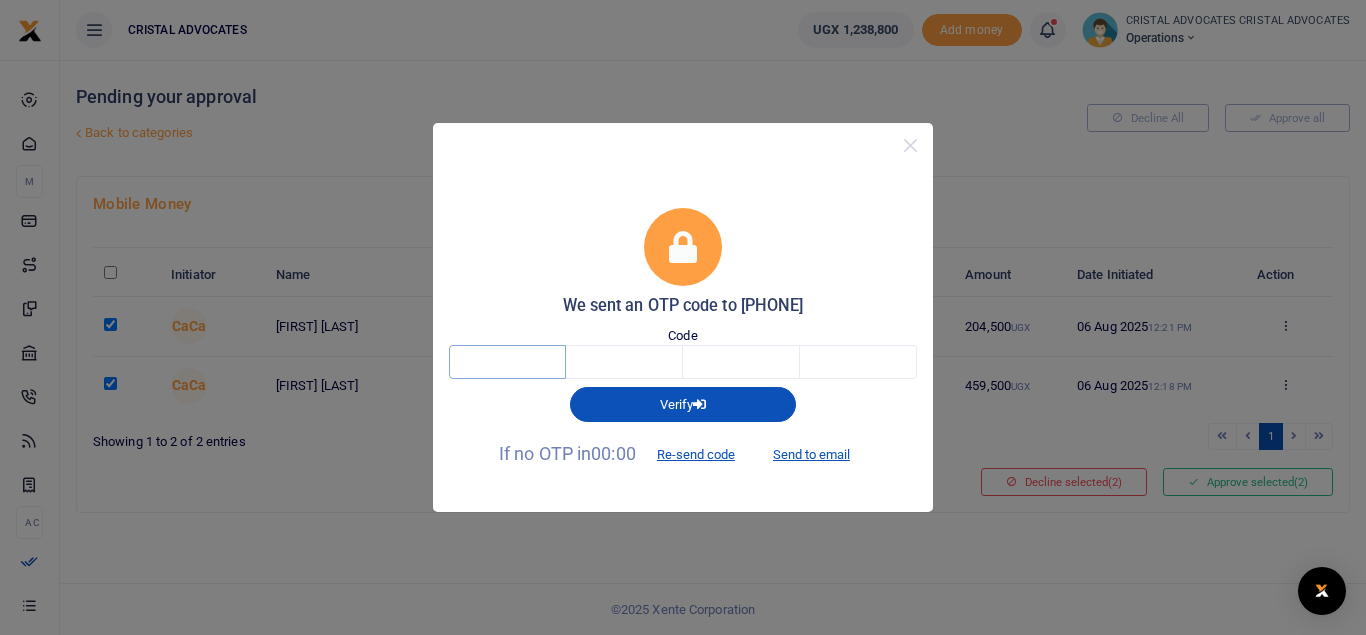 click at bounding box center [507, 362] 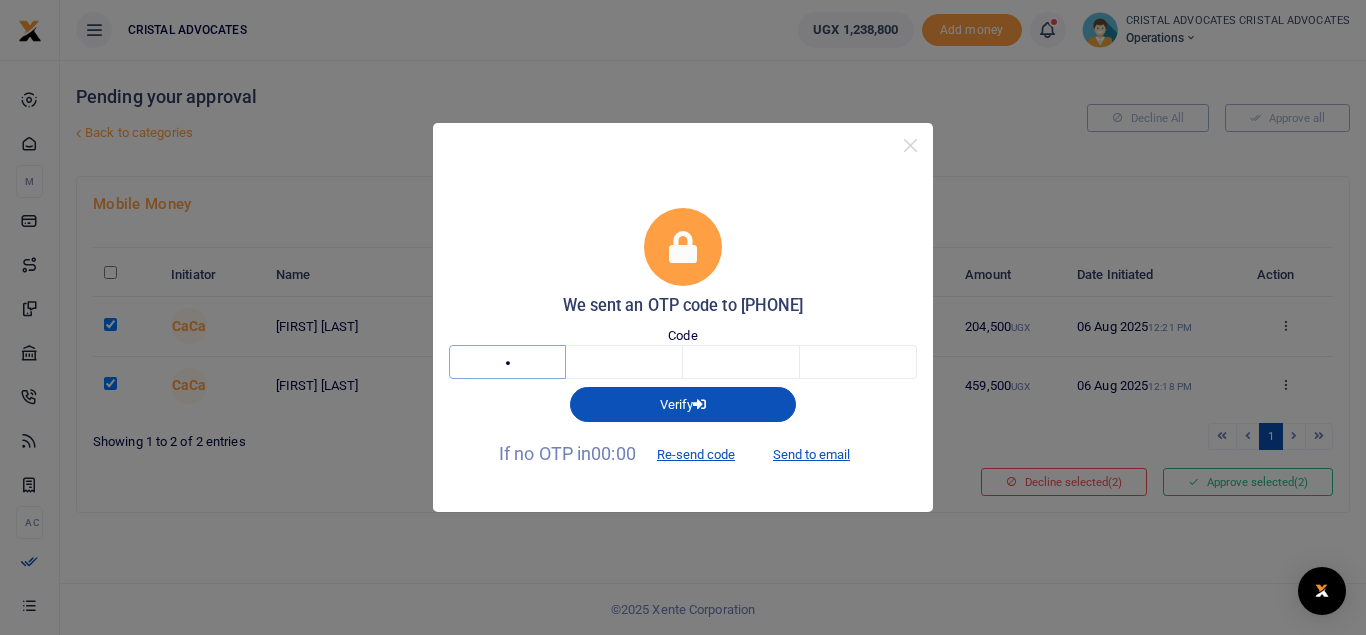type on "4" 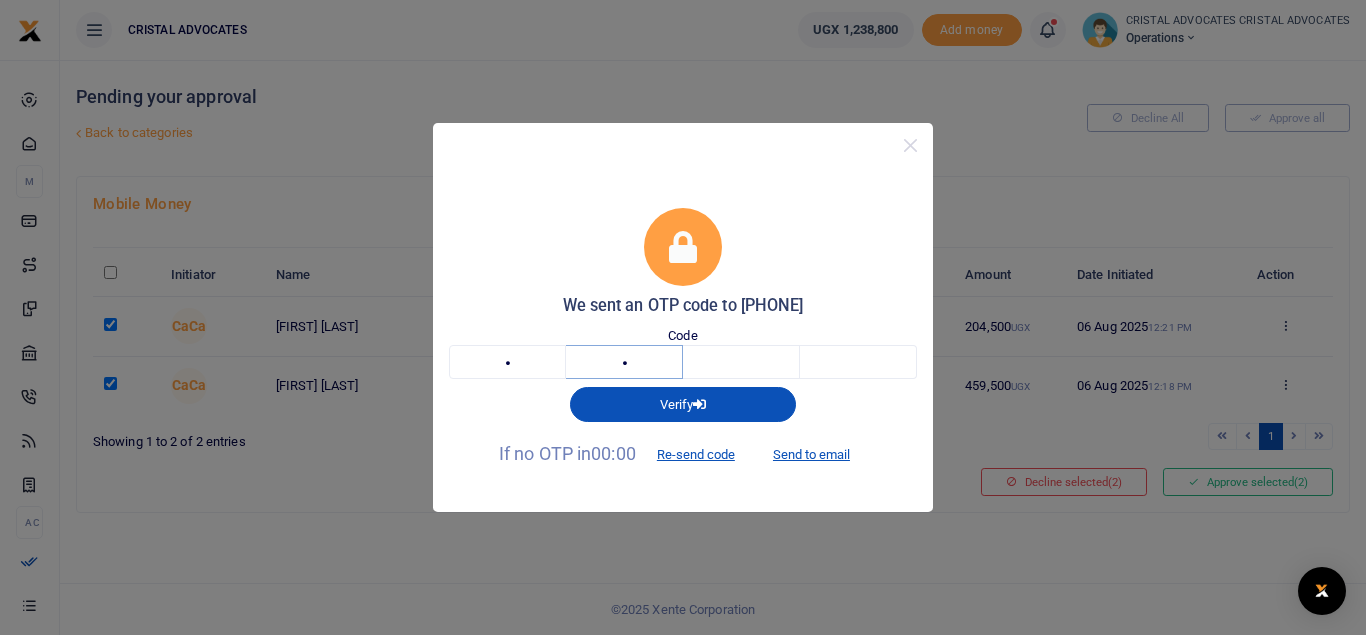 type on "5" 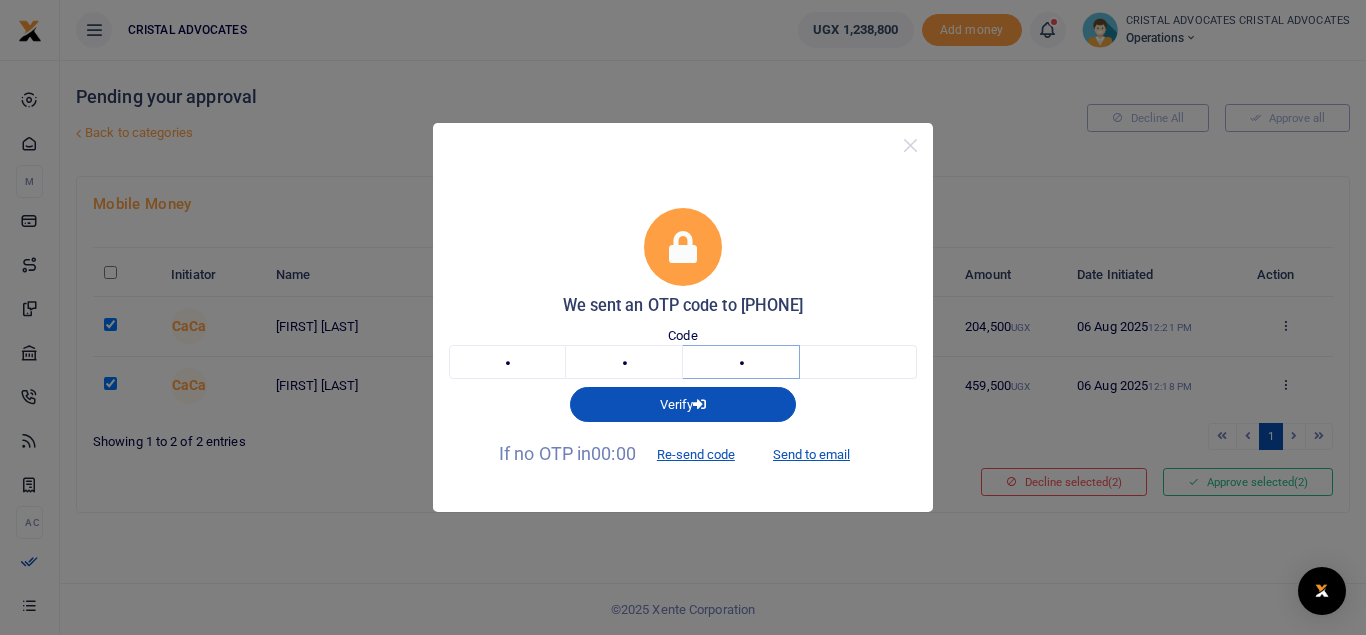 type on "2" 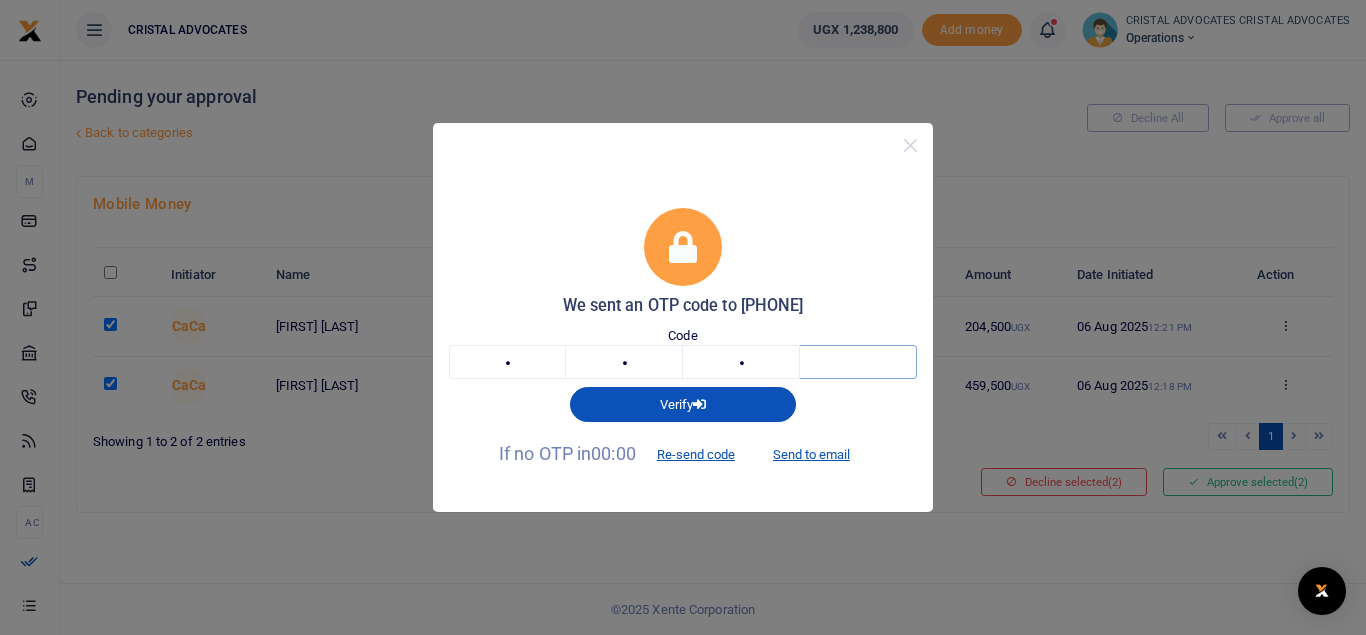 type on "3" 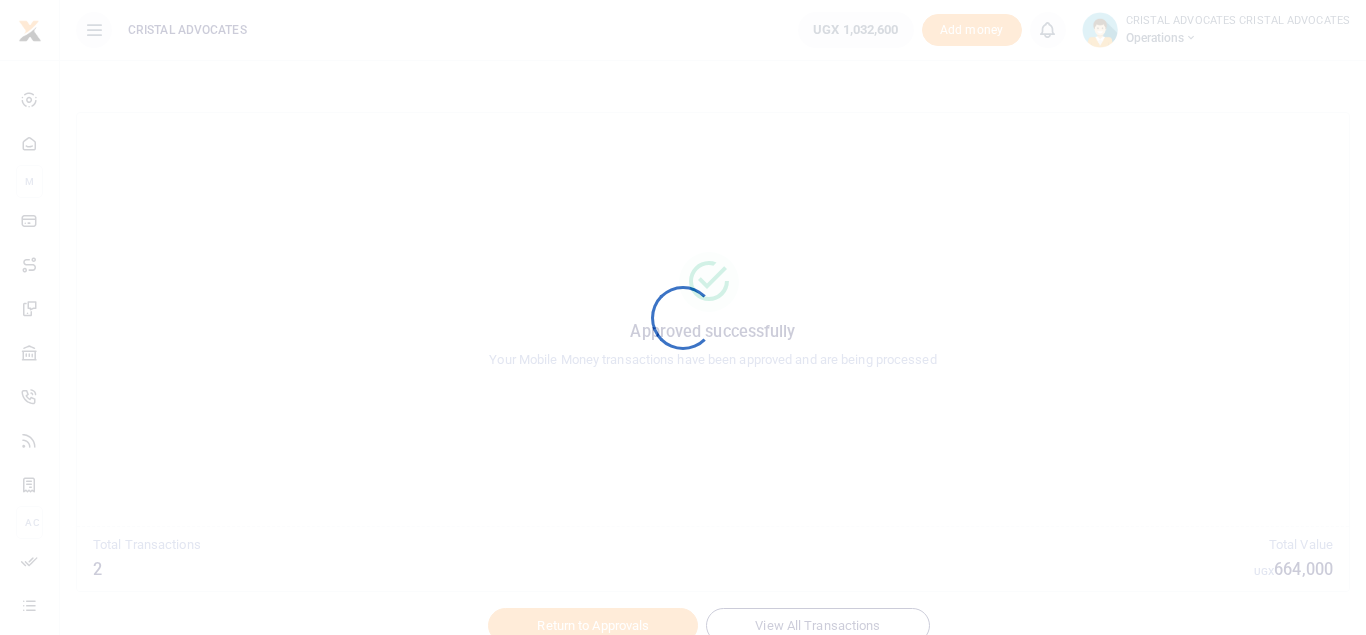 scroll, scrollTop: 0, scrollLeft: 0, axis: both 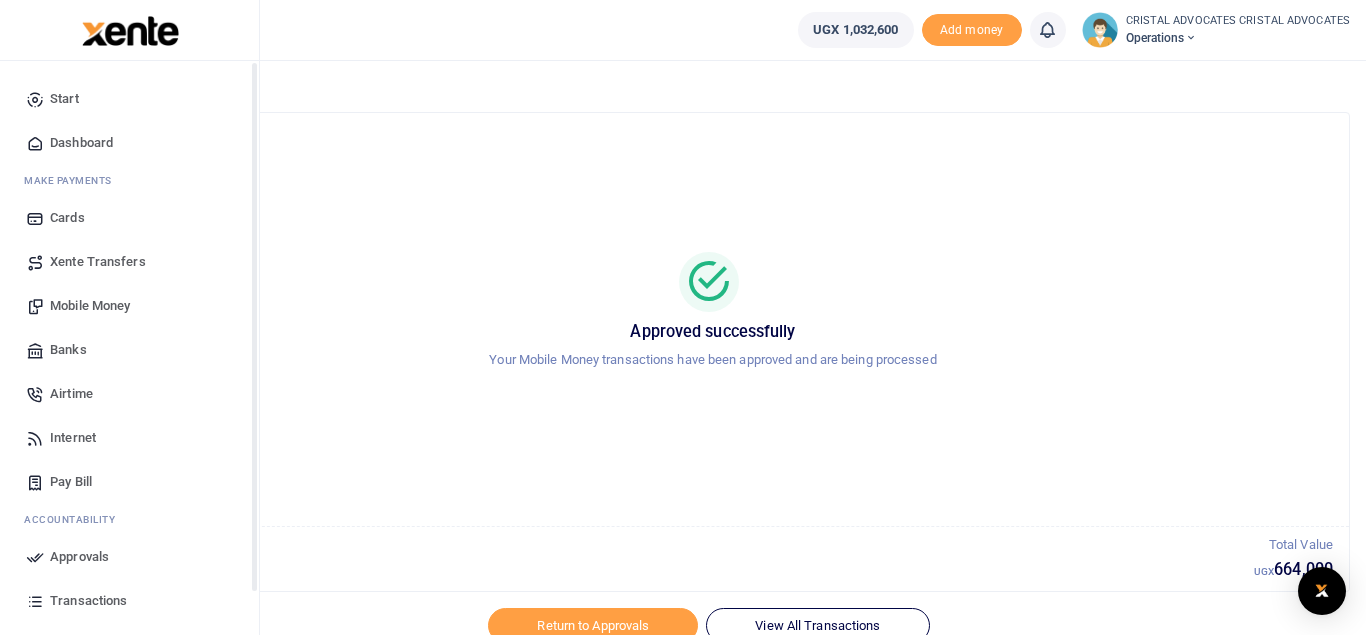 click on "Transactions" at bounding box center [129, 601] 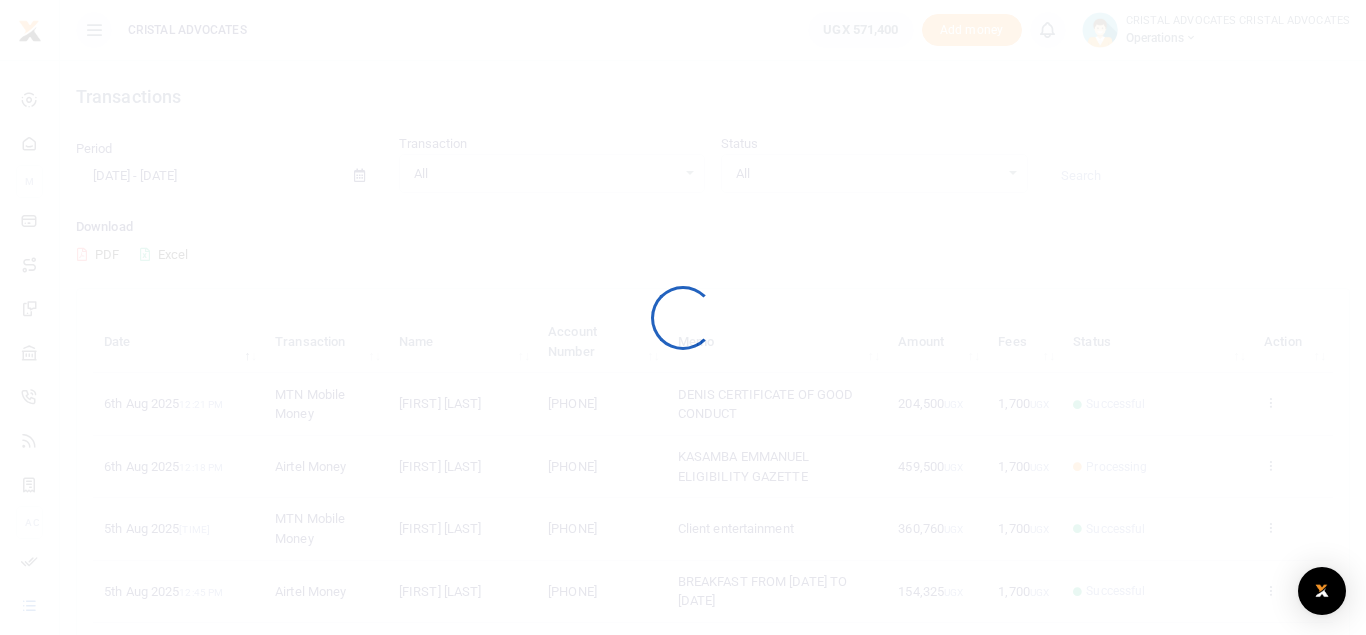 scroll, scrollTop: 0, scrollLeft: 0, axis: both 